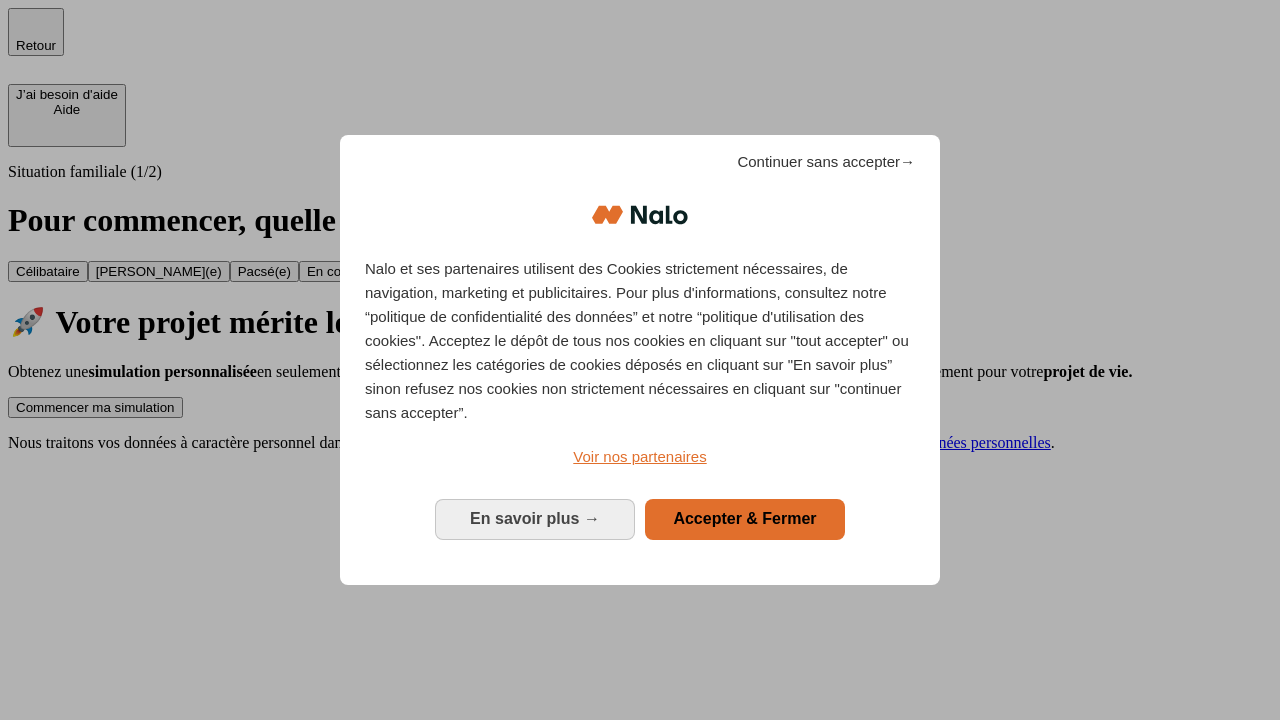 scroll, scrollTop: 0, scrollLeft: 0, axis: both 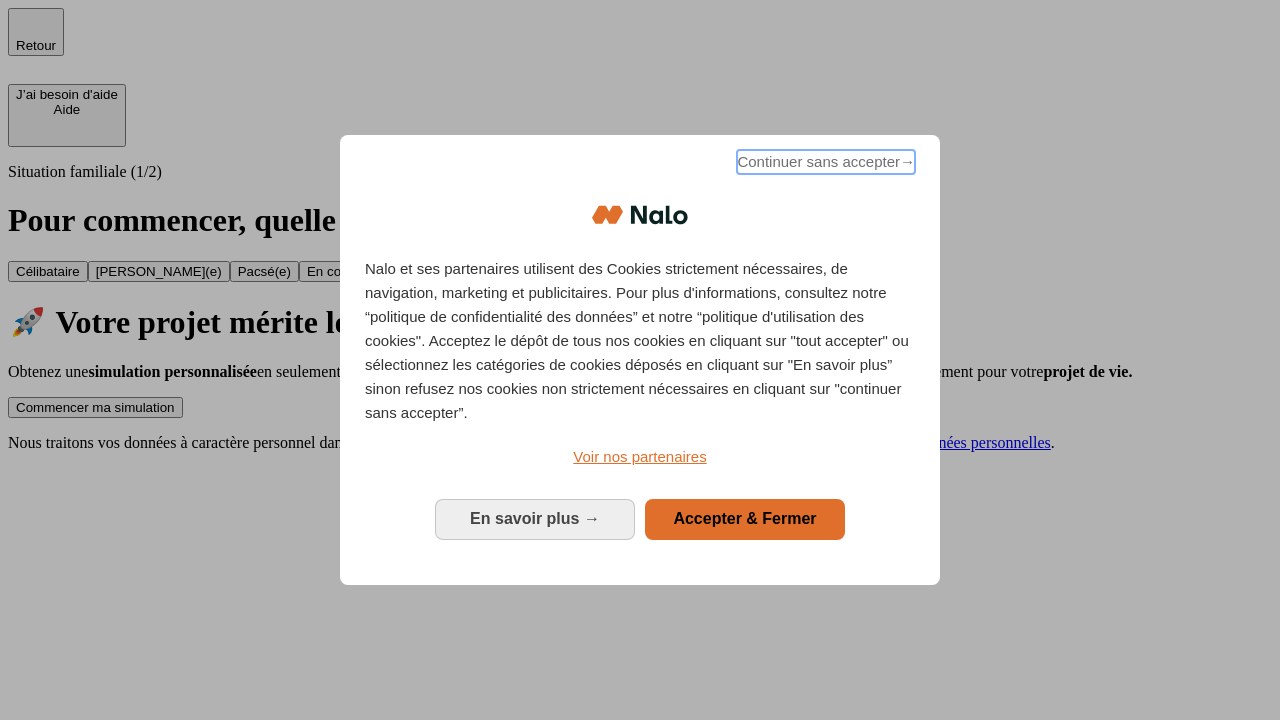 click on "Continuer sans accepter  →" at bounding box center [826, 162] 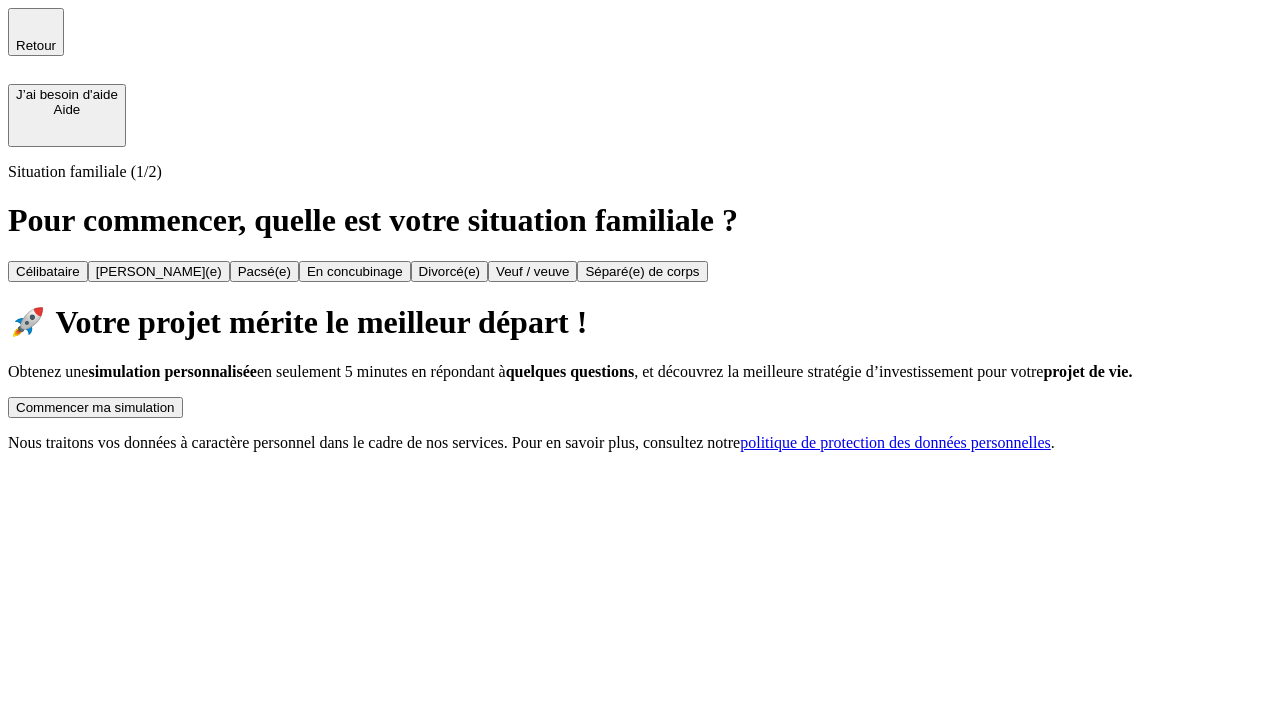 click on "Commencer ma simulation" at bounding box center [95, 407] 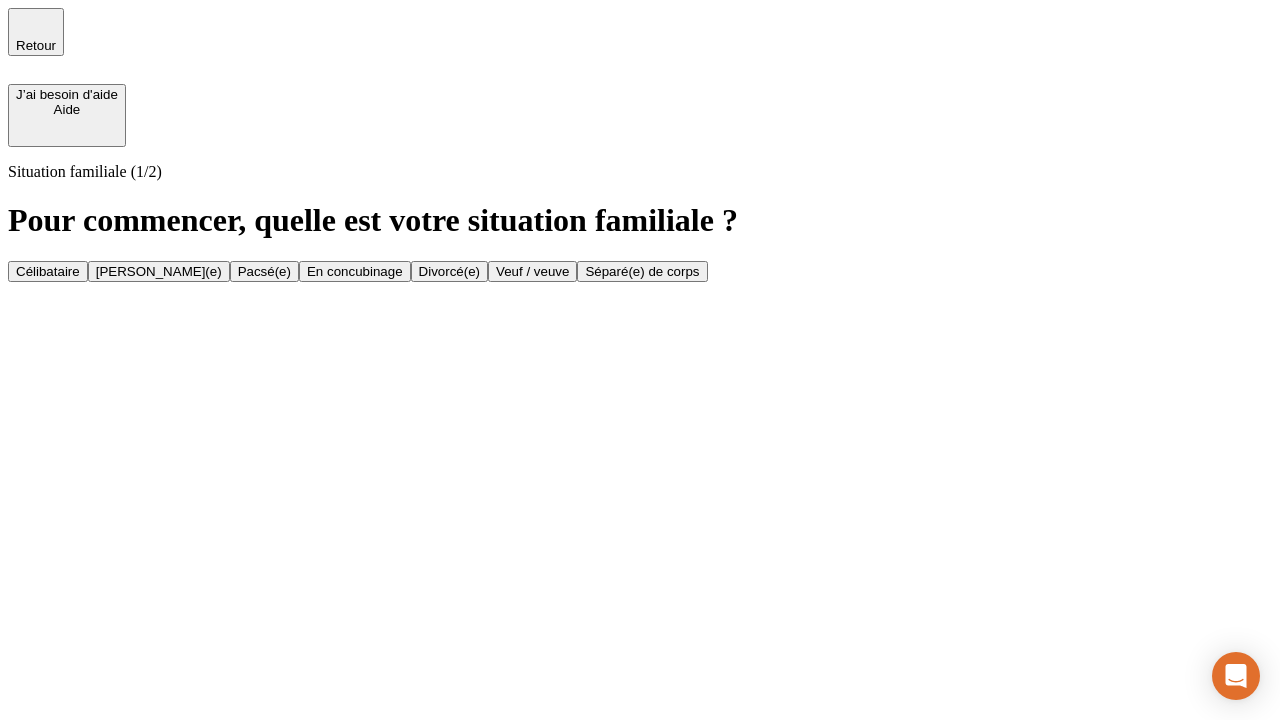click on "Célibataire" at bounding box center [48, 271] 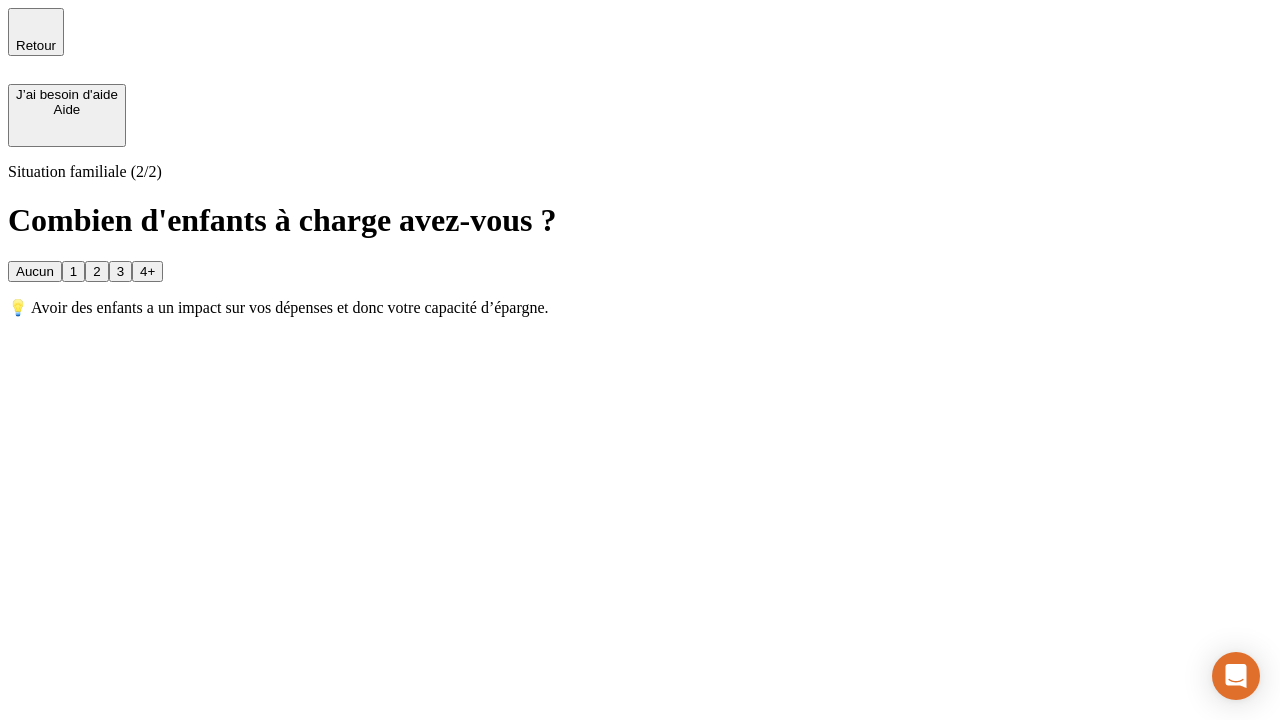 click on "Aucun" at bounding box center [35, 271] 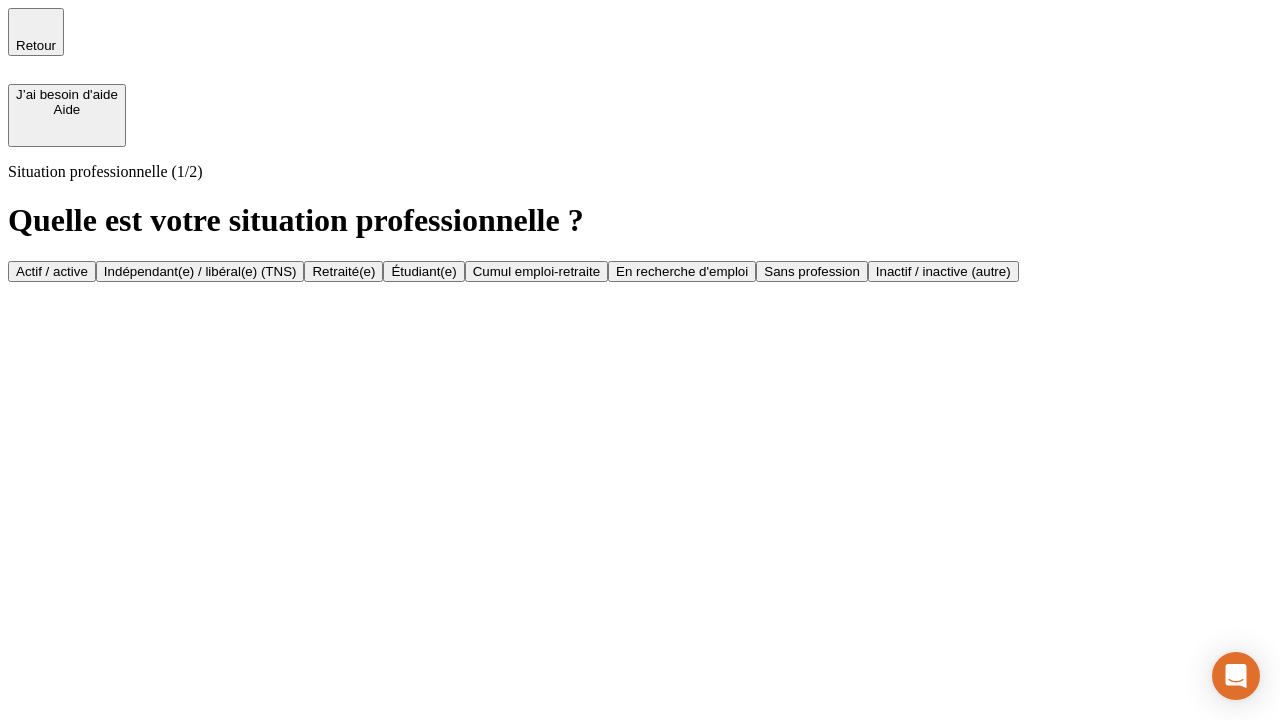 click on "Actif / active" at bounding box center (52, 271) 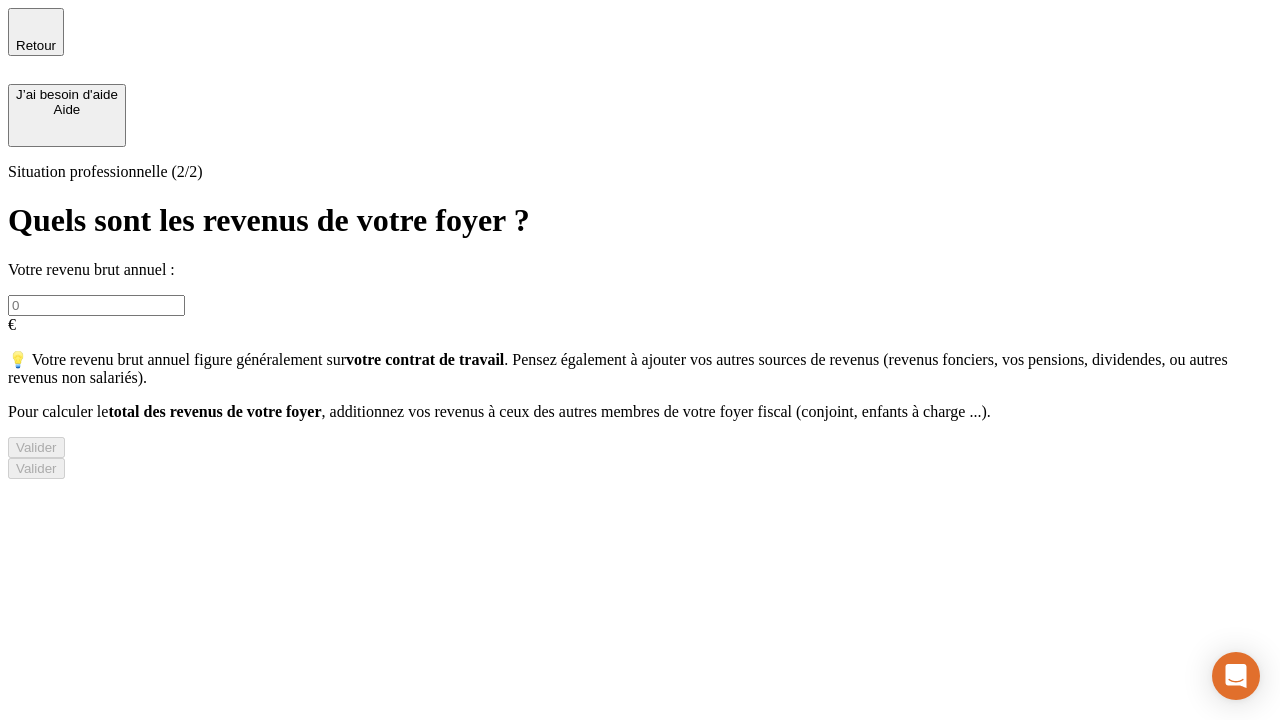click at bounding box center [96, 305] 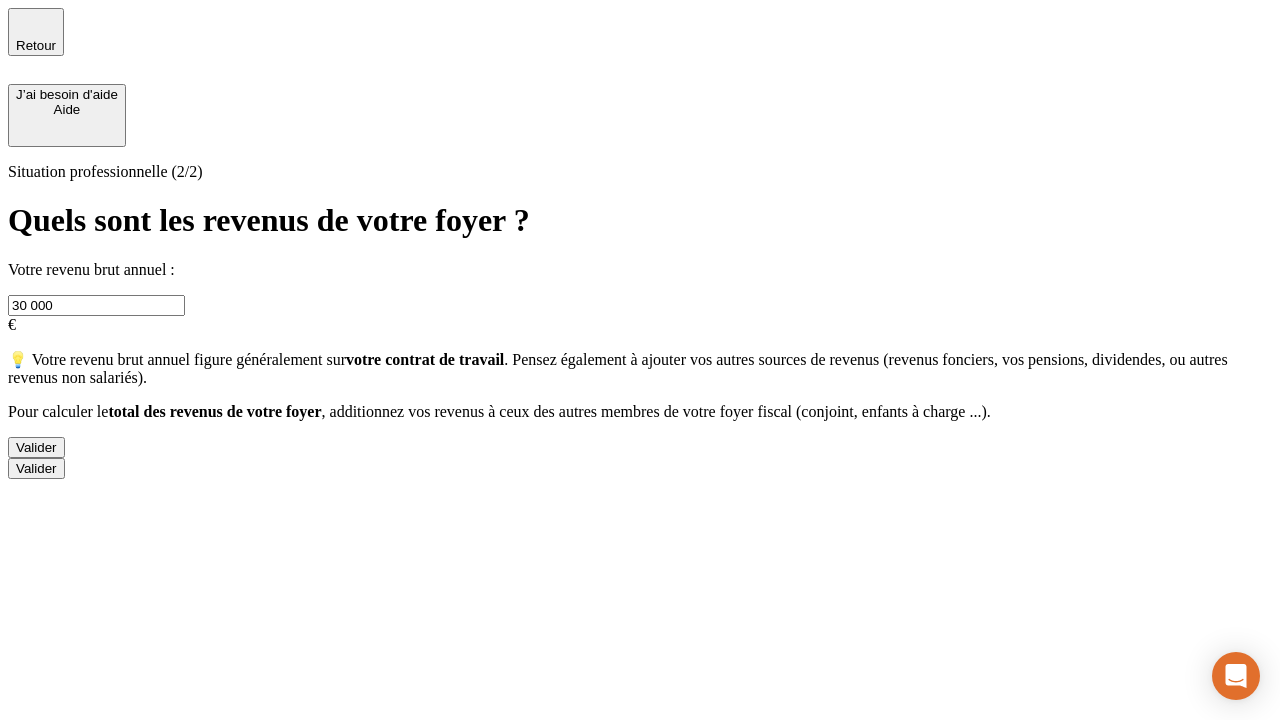 click on "Valider" at bounding box center [36, 447] 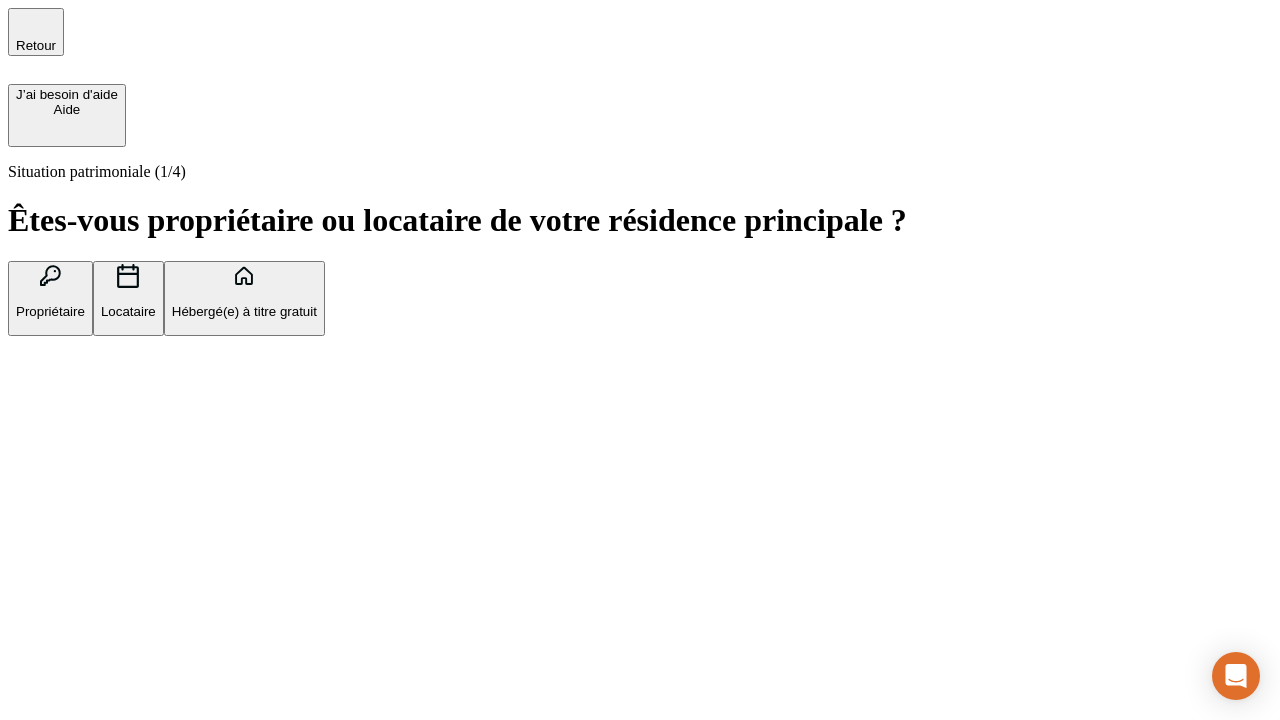 click on "Hébergé(e) à titre gratuit" at bounding box center (244, 311) 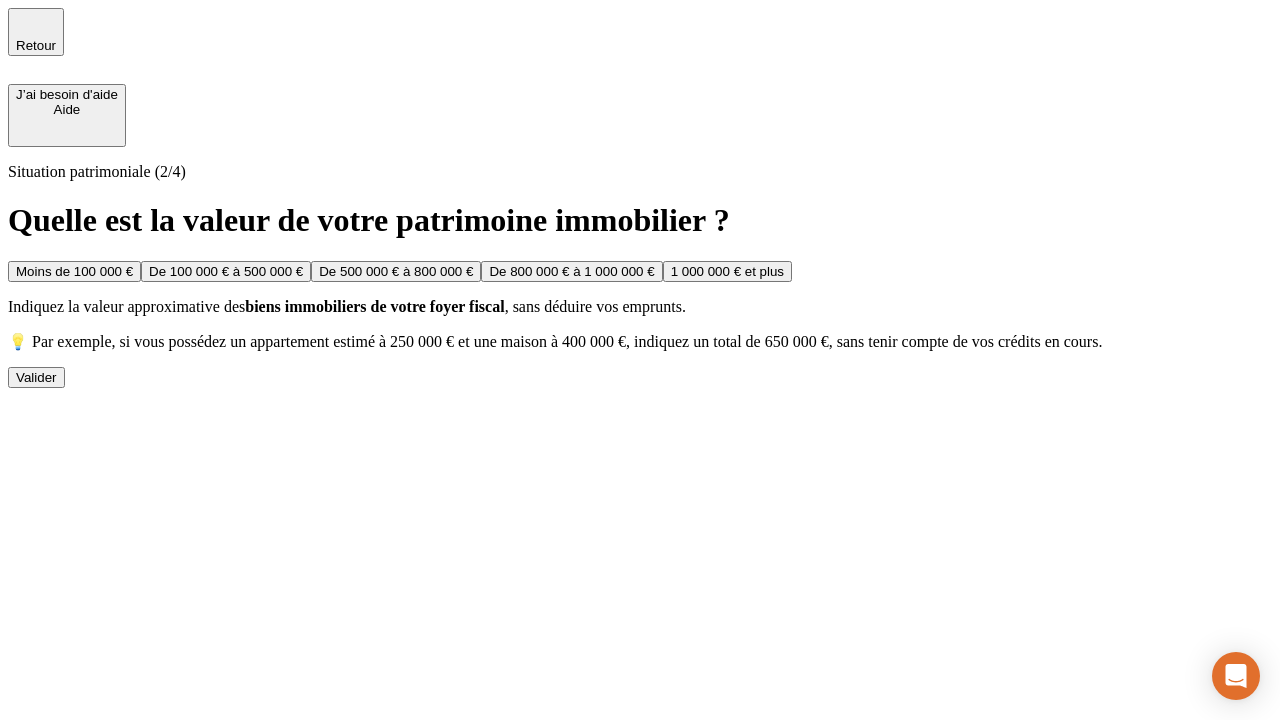 click on "Moins de 100 000 €" at bounding box center (74, 271) 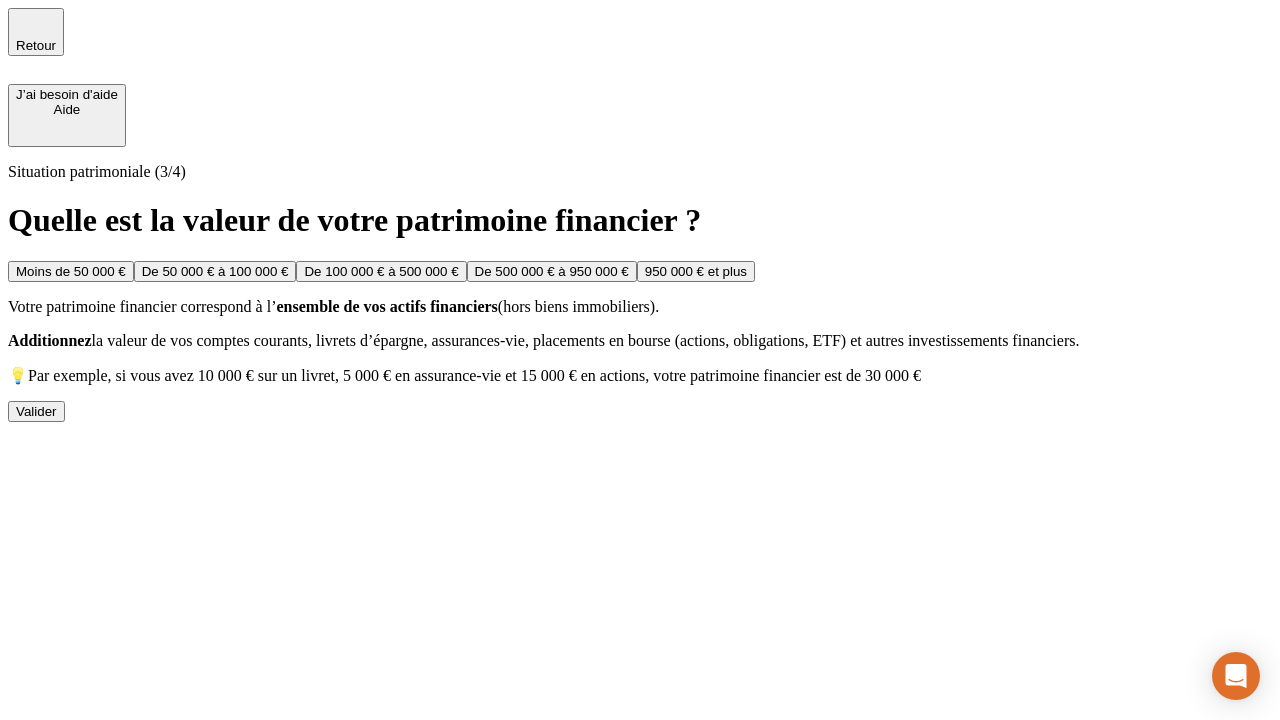 click on "Moins de 50 000 €" at bounding box center (71, 271) 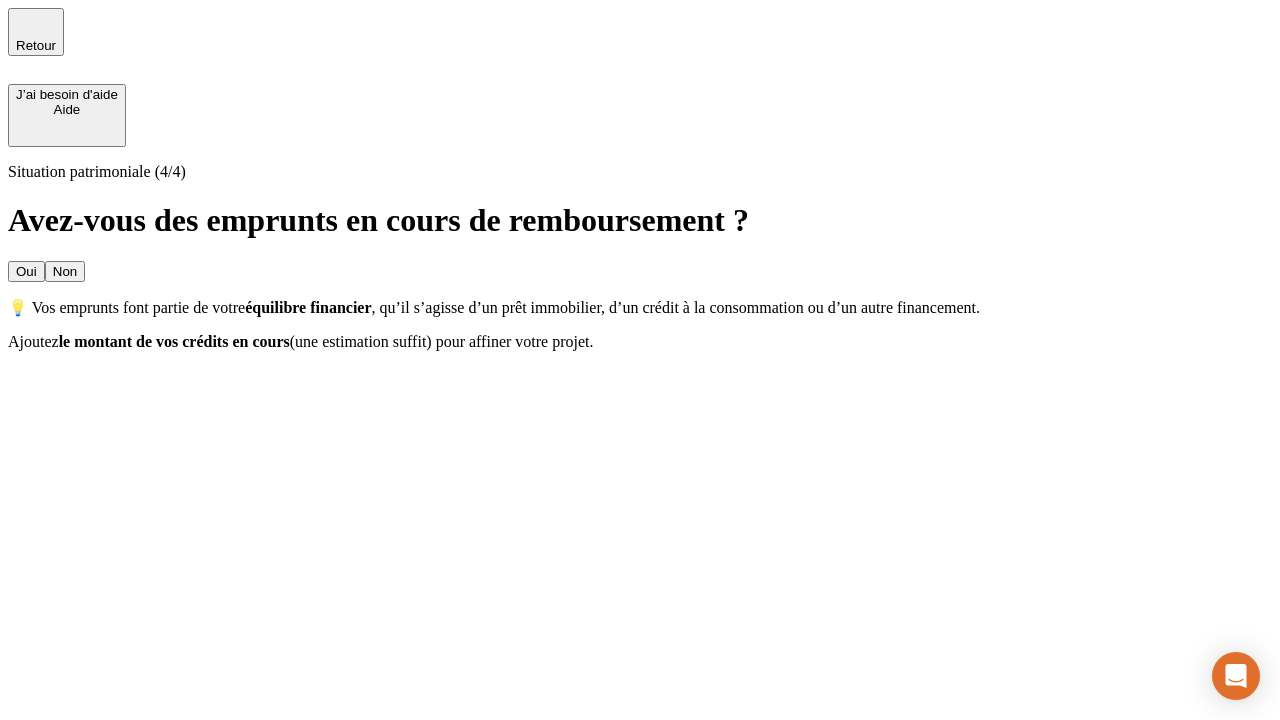 click on "Non" at bounding box center [65, 271] 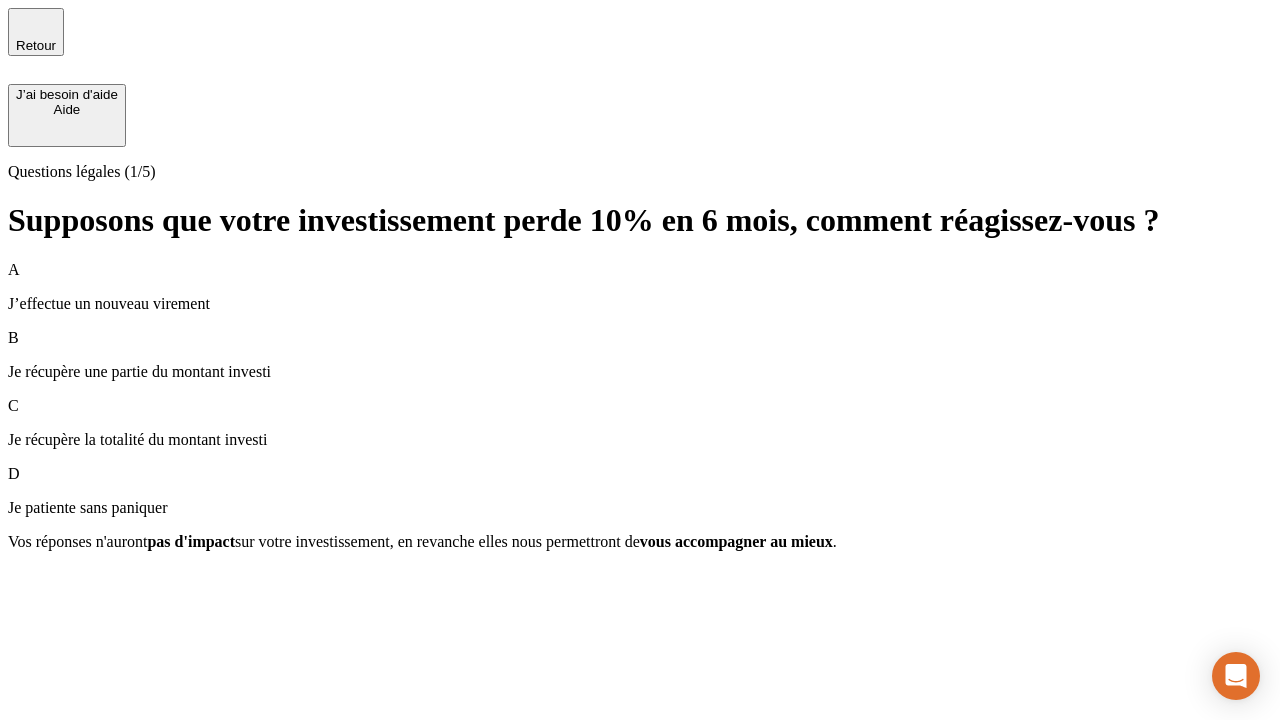 click on "A J’effectue un nouveau virement" at bounding box center (640, 287) 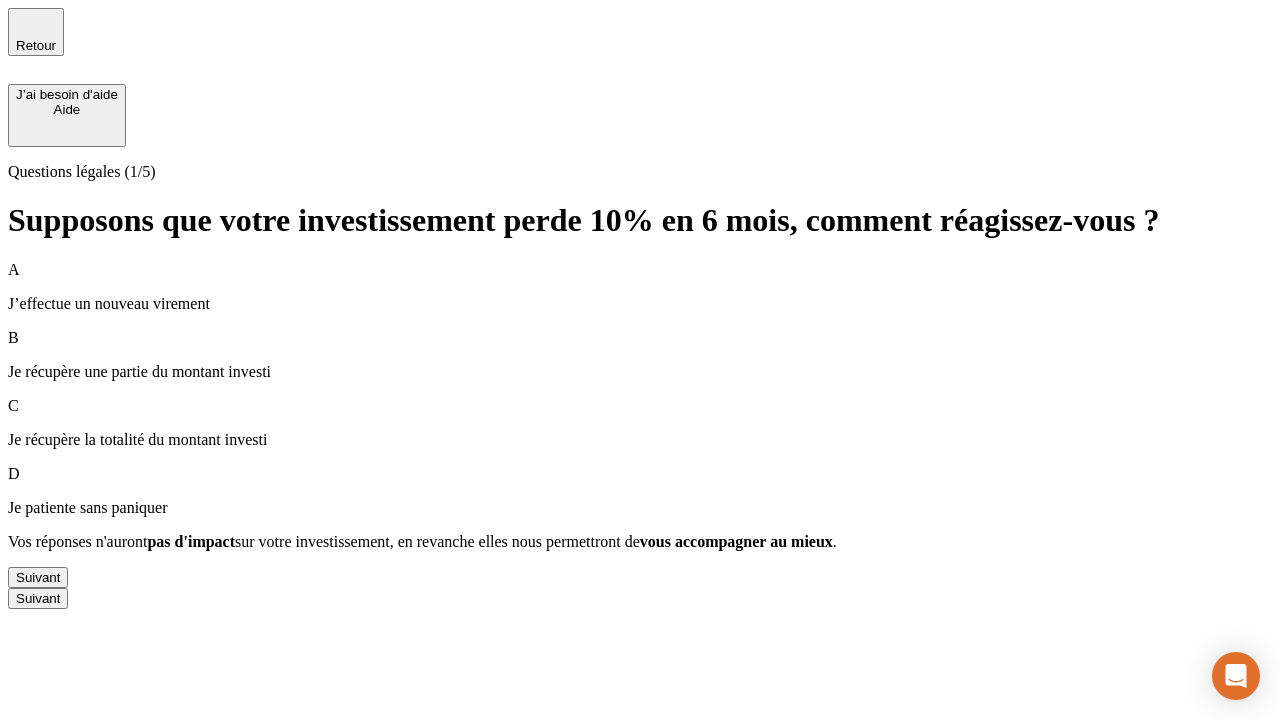click on "Suivant" at bounding box center (38, 577) 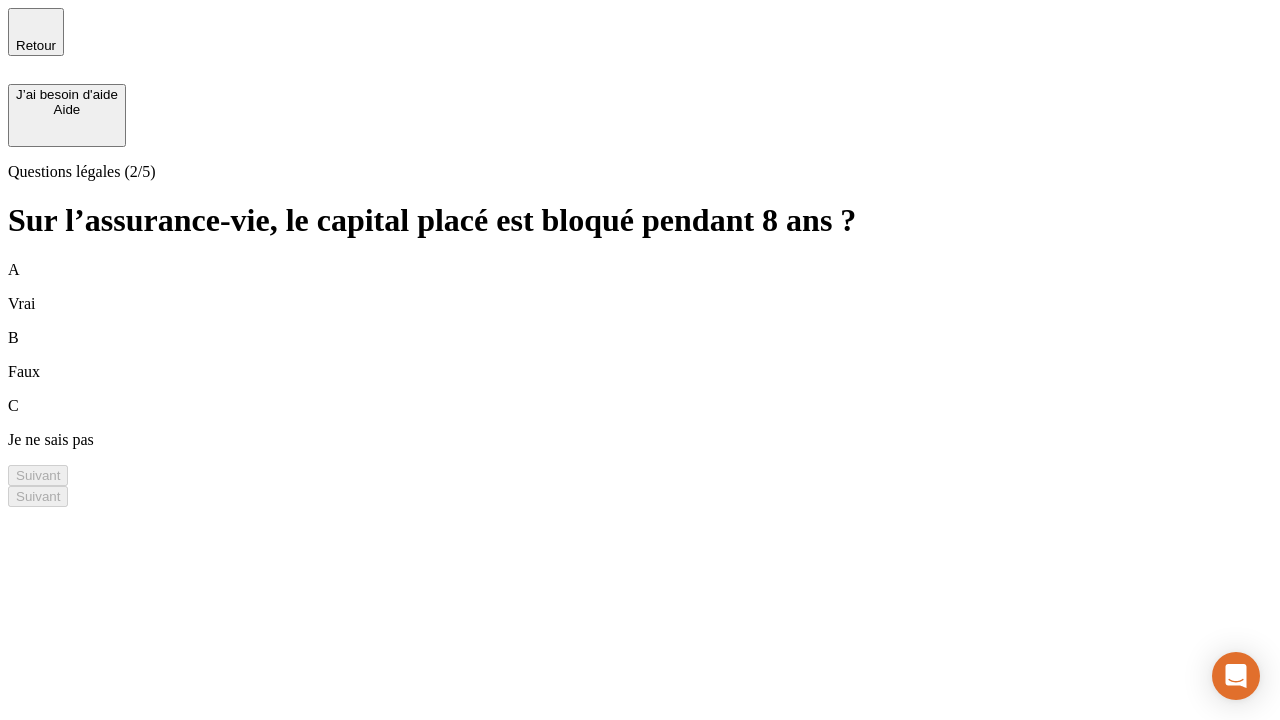 click on "B Faux" at bounding box center [640, 355] 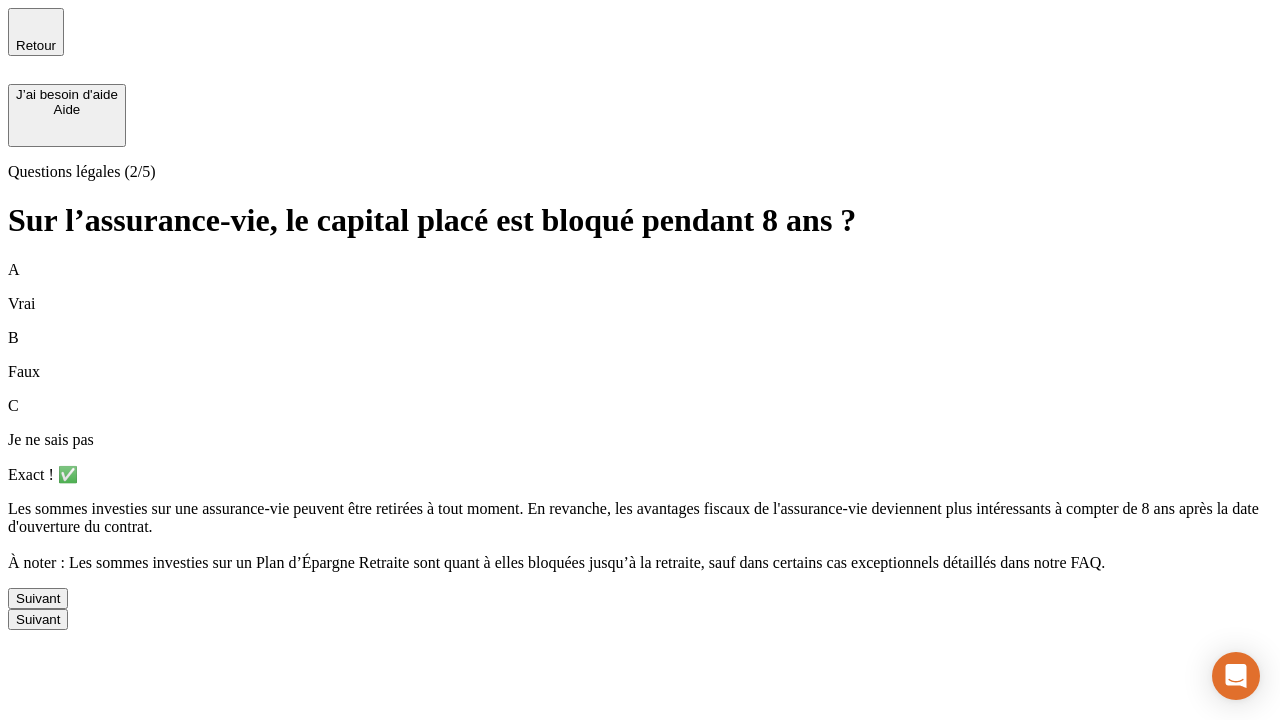 click on "Suivant" at bounding box center (38, 598) 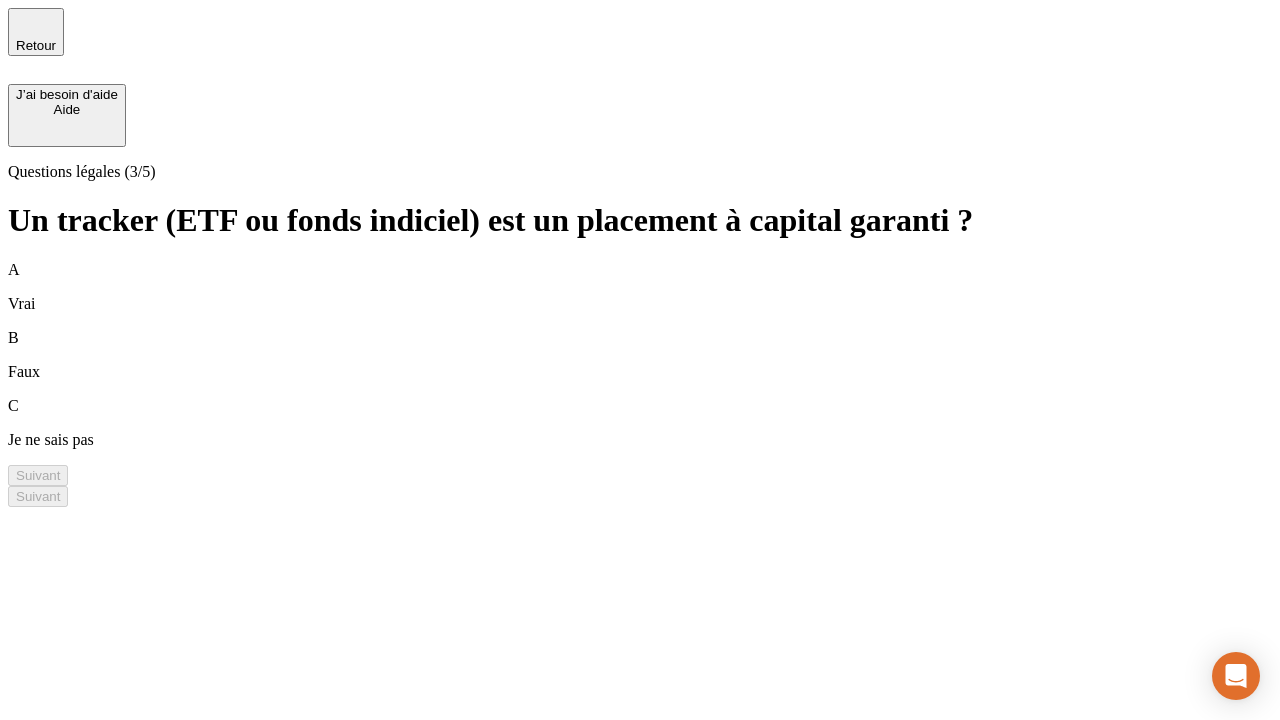 click on "B Faux" at bounding box center [640, 355] 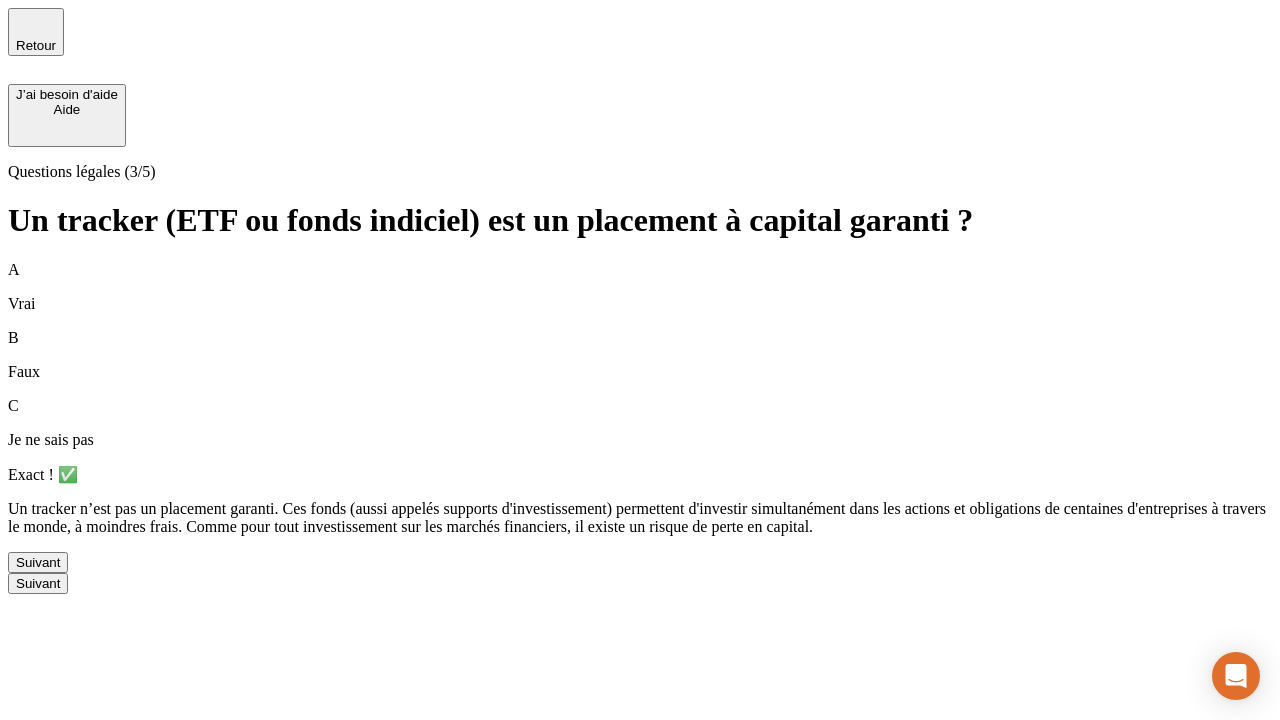 click on "Suivant" at bounding box center [38, 562] 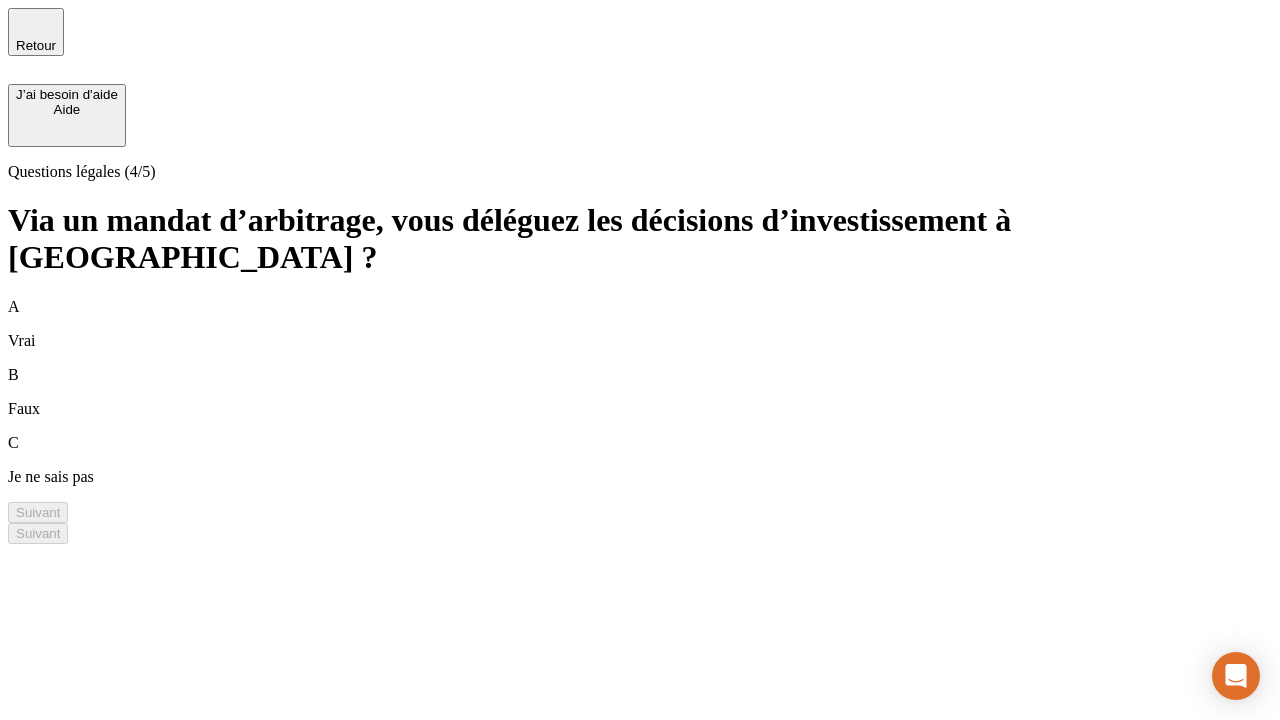 click on "A Vrai" at bounding box center [640, 324] 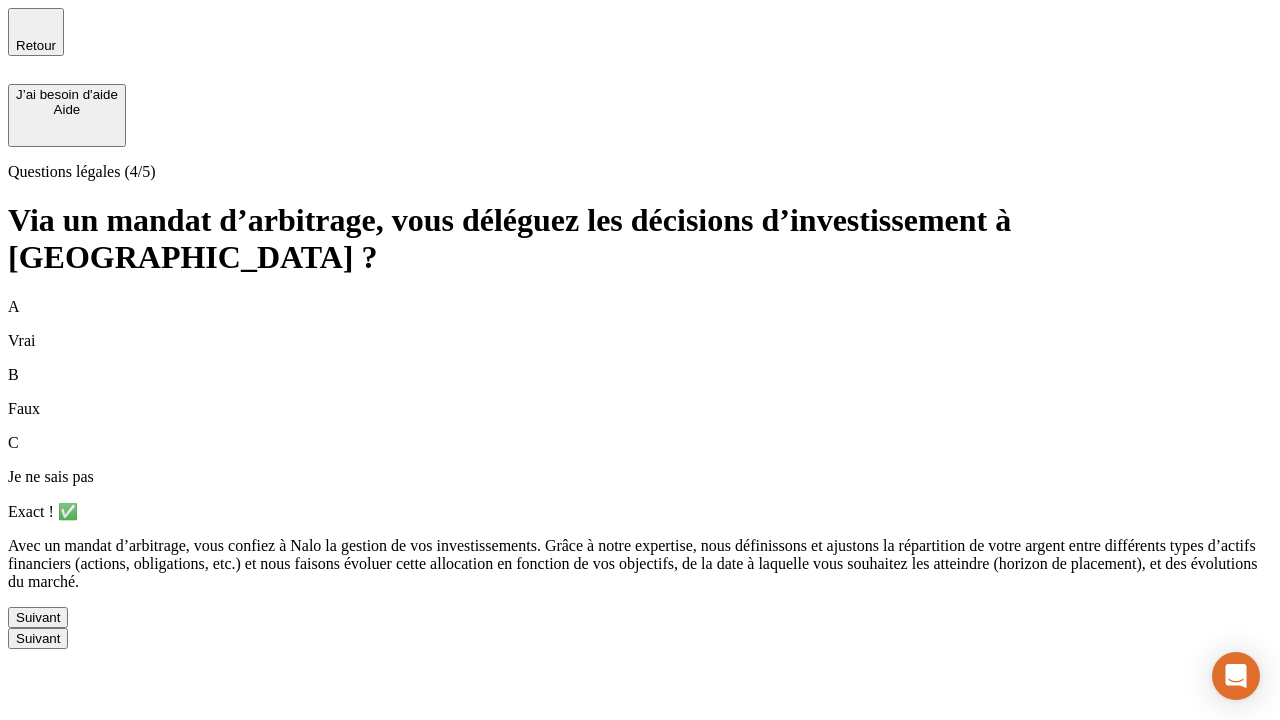 click on "Suivant" at bounding box center [38, 617] 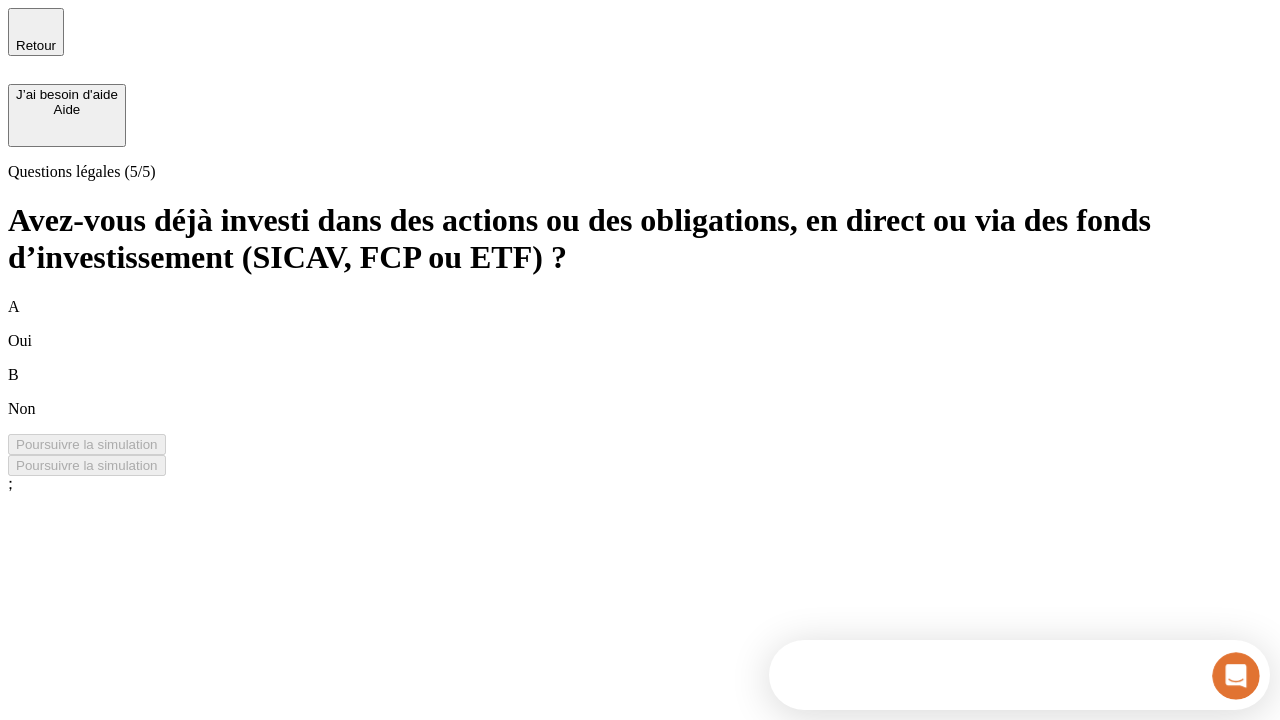 scroll, scrollTop: 0, scrollLeft: 0, axis: both 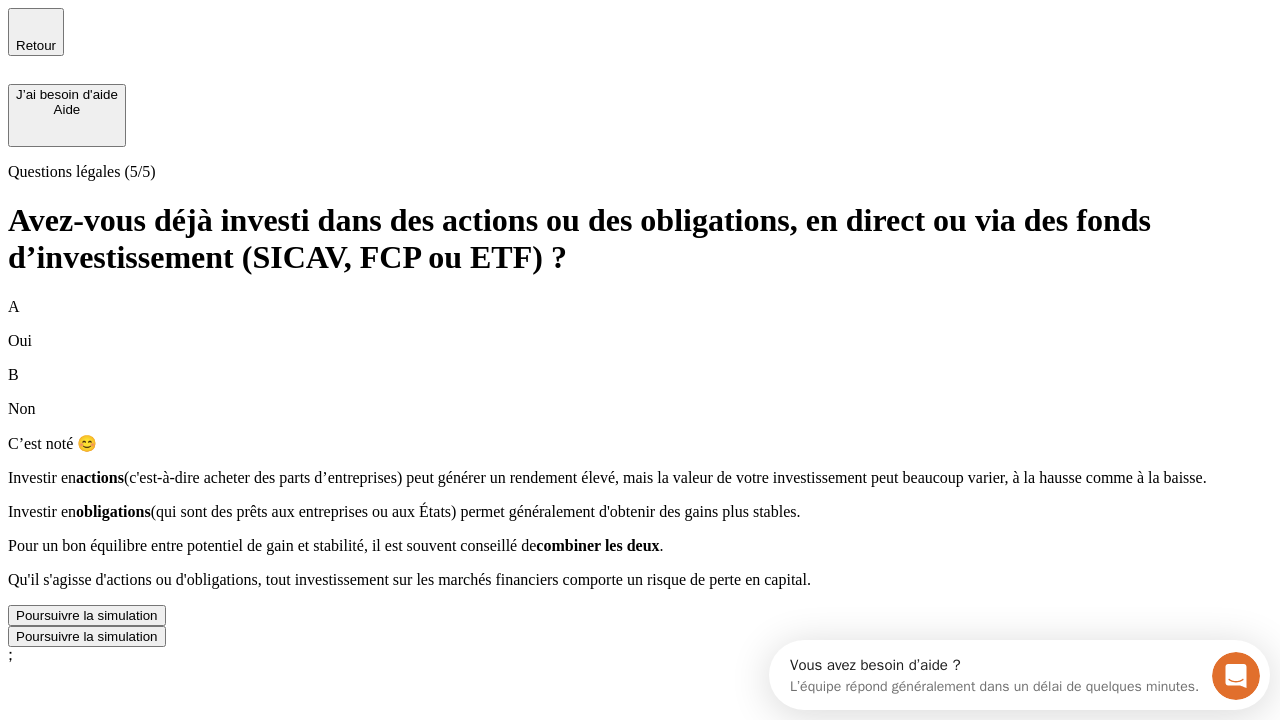 click on "Poursuivre la simulation" at bounding box center (87, 615) 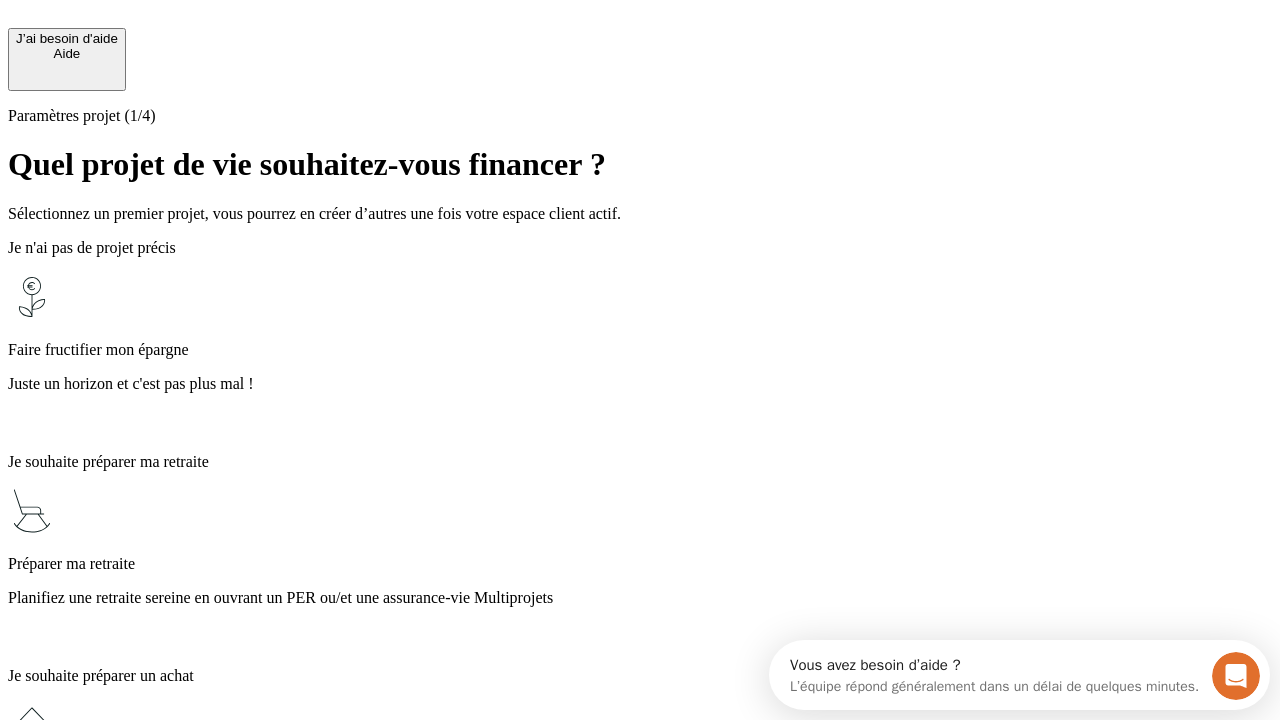 scroll, scrollTop: 30, scrollLeft: 0, axis: vertical 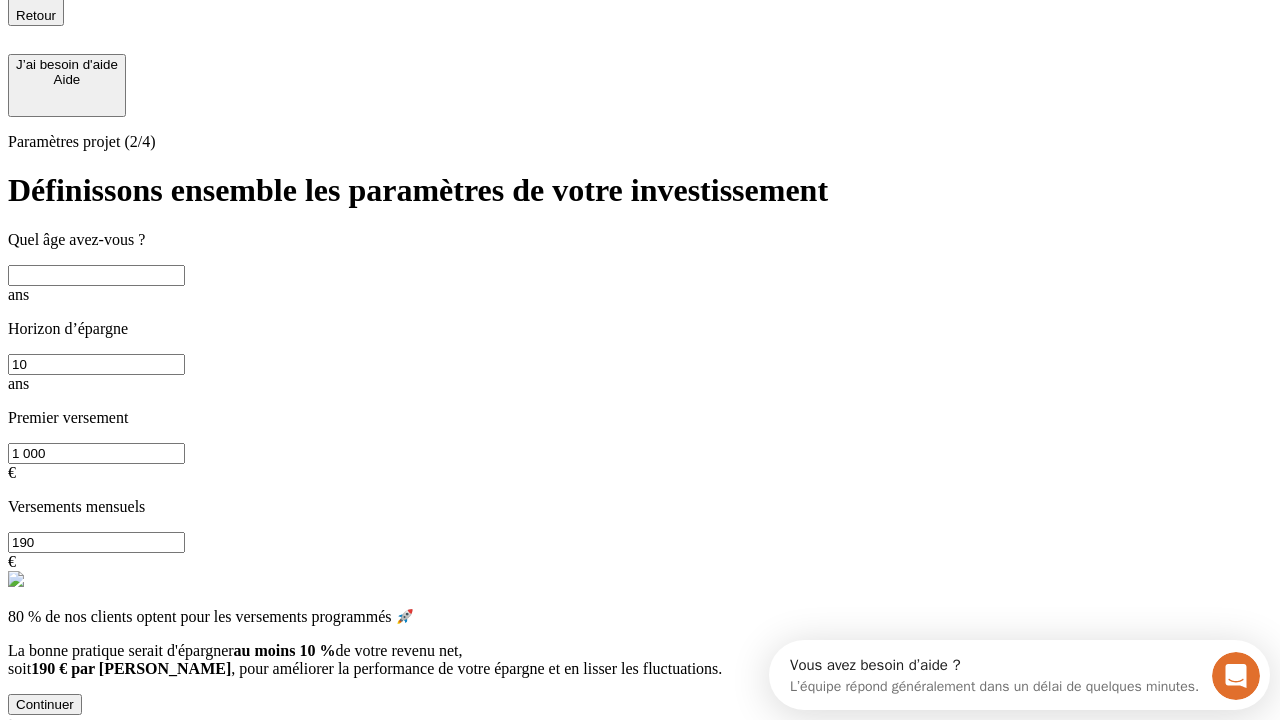 click at bounding box center [96, 275] 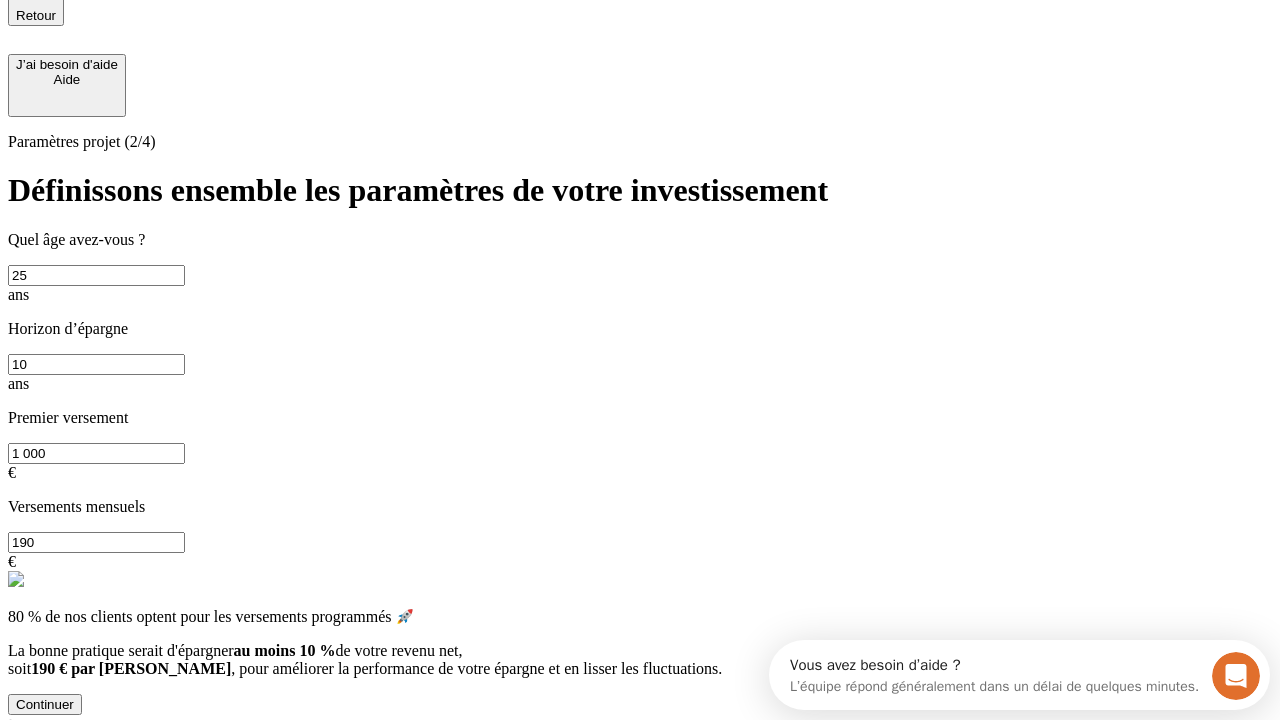 type on "25" 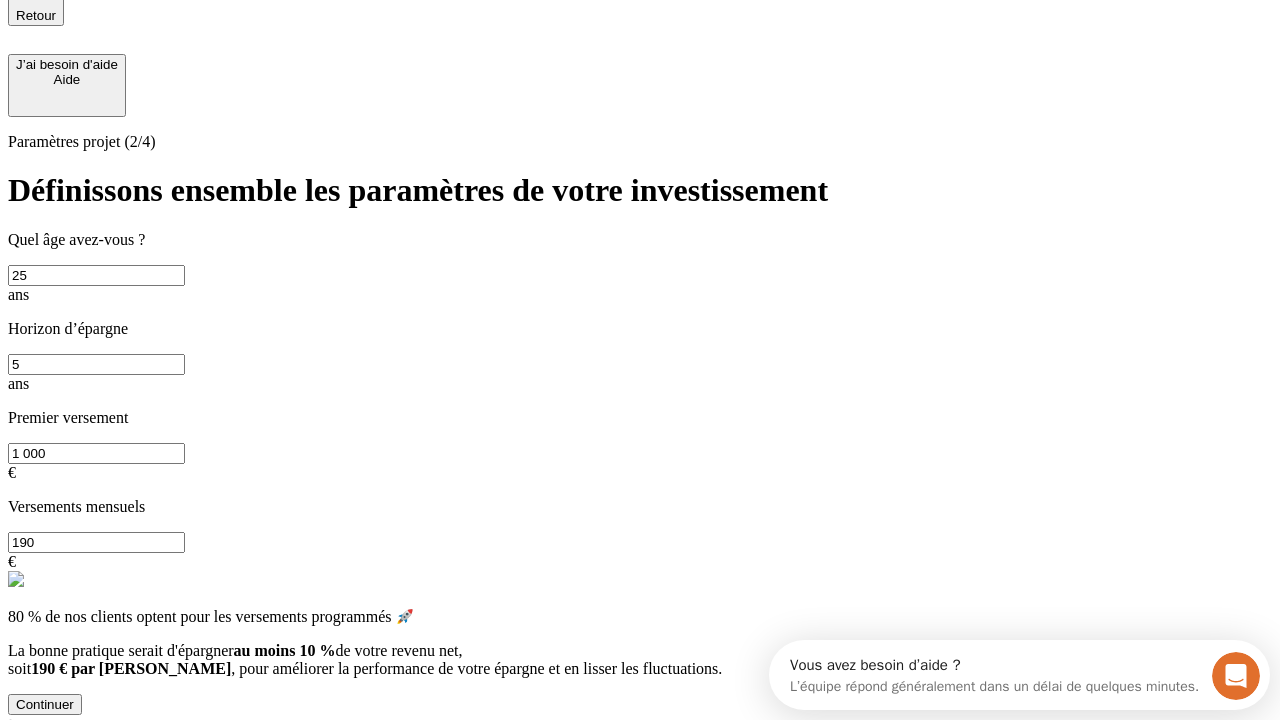 type on "5" 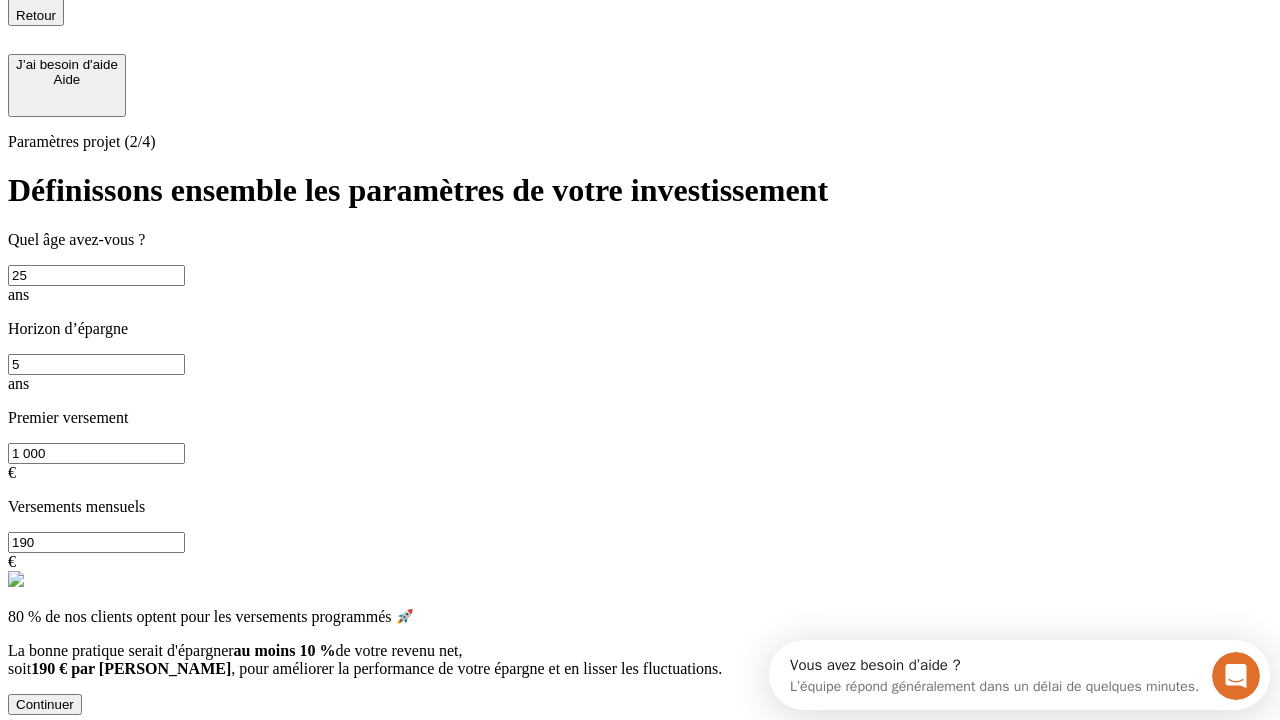 type on "1 000" 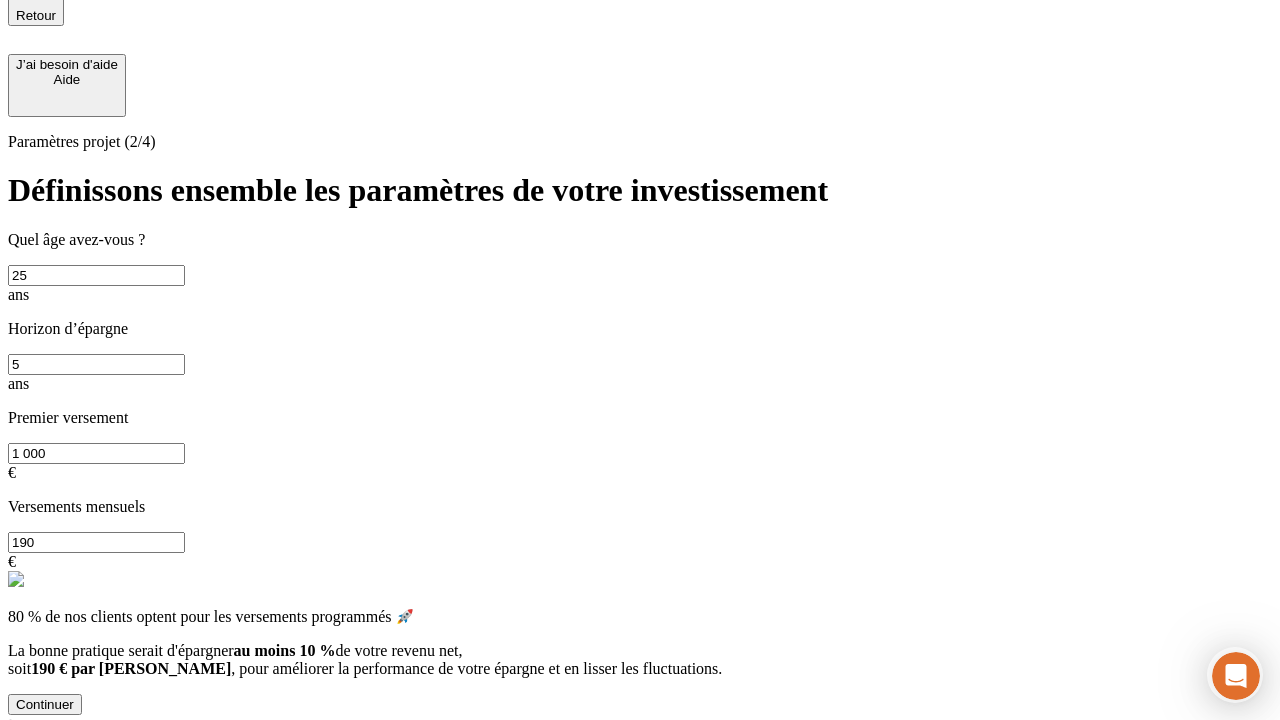 click on "190" at bounding box center [96, 542] 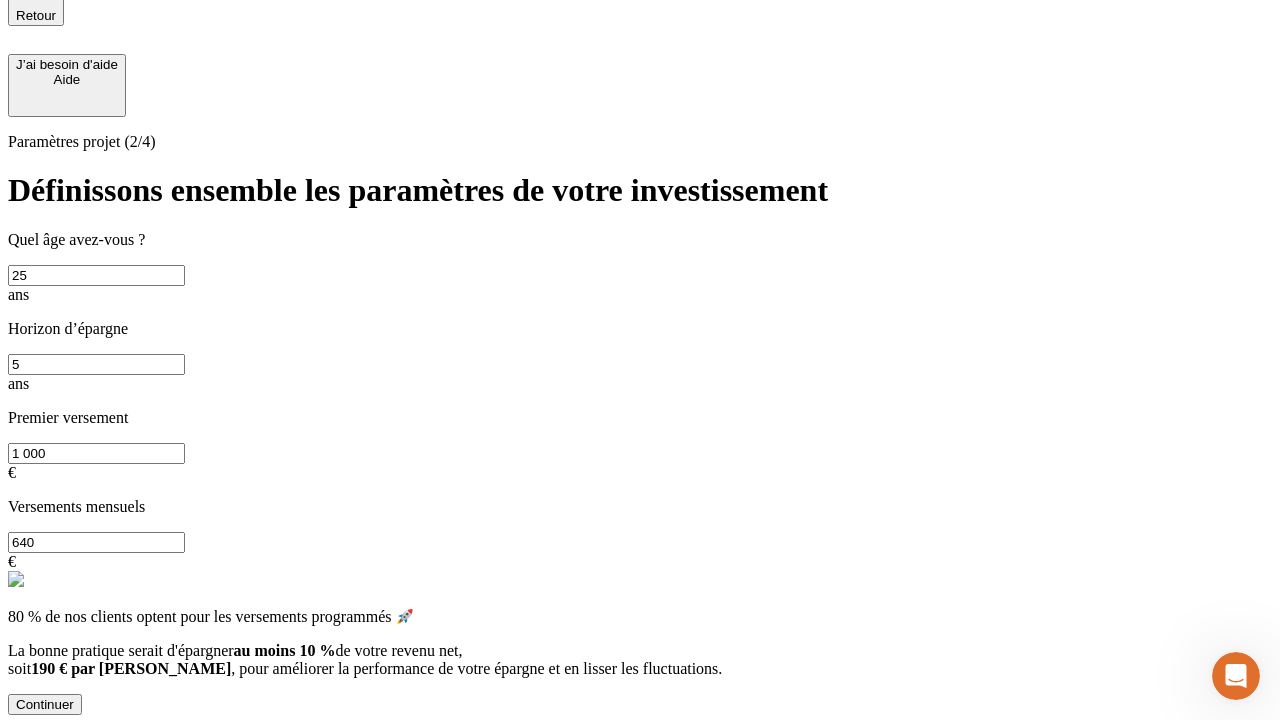 scroll, scrollTop: 12, scrollLeft: 0, axis: vertical 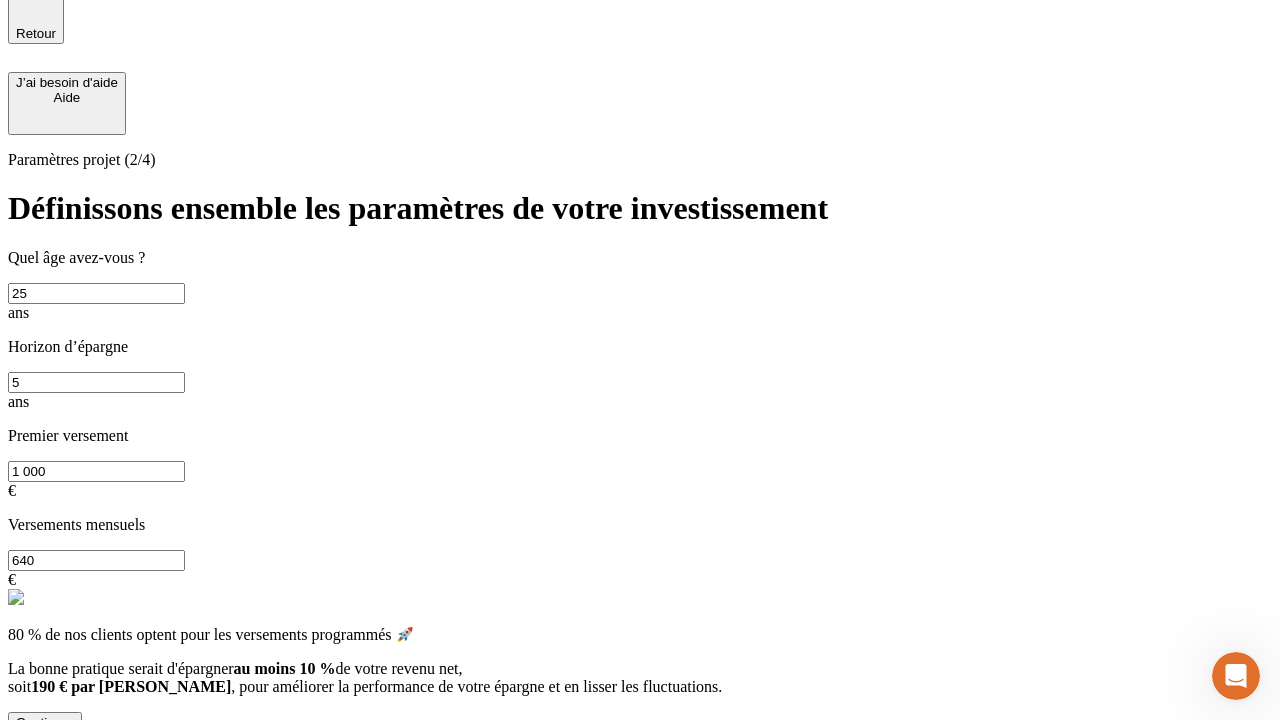 type on "640" 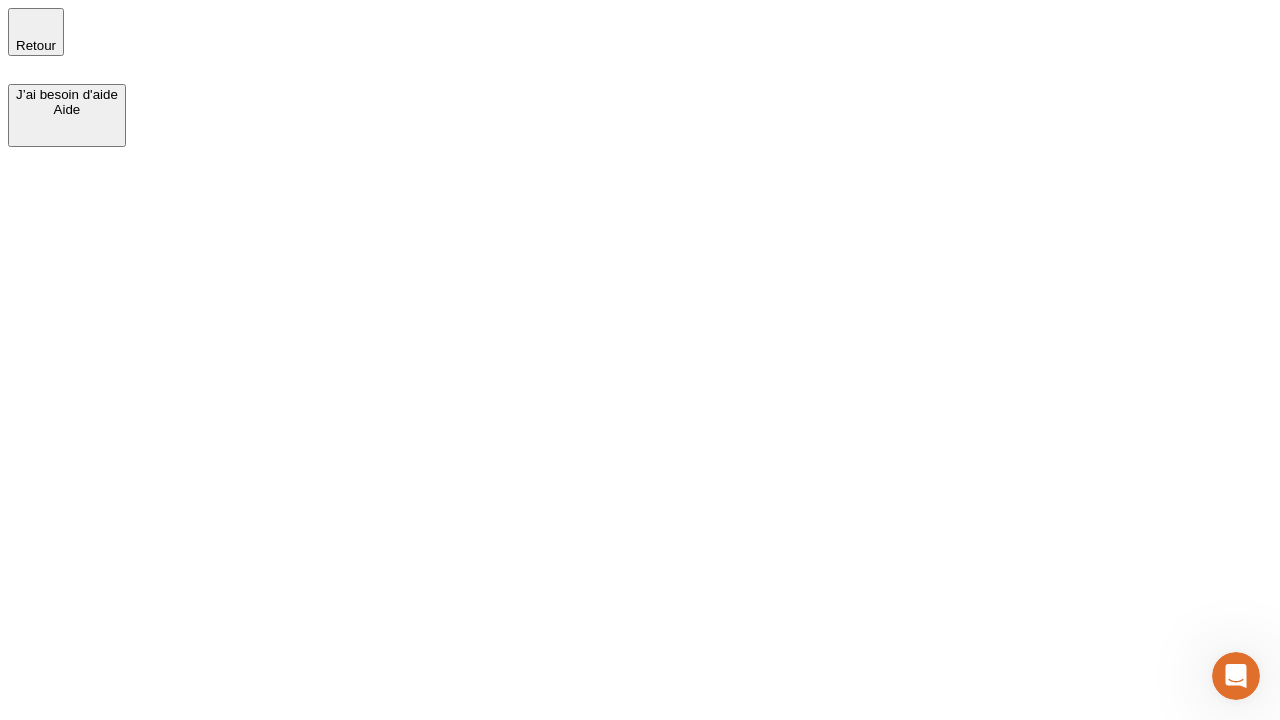 scroll, scrollTop: 0, scrollLeft: 0, axis: both 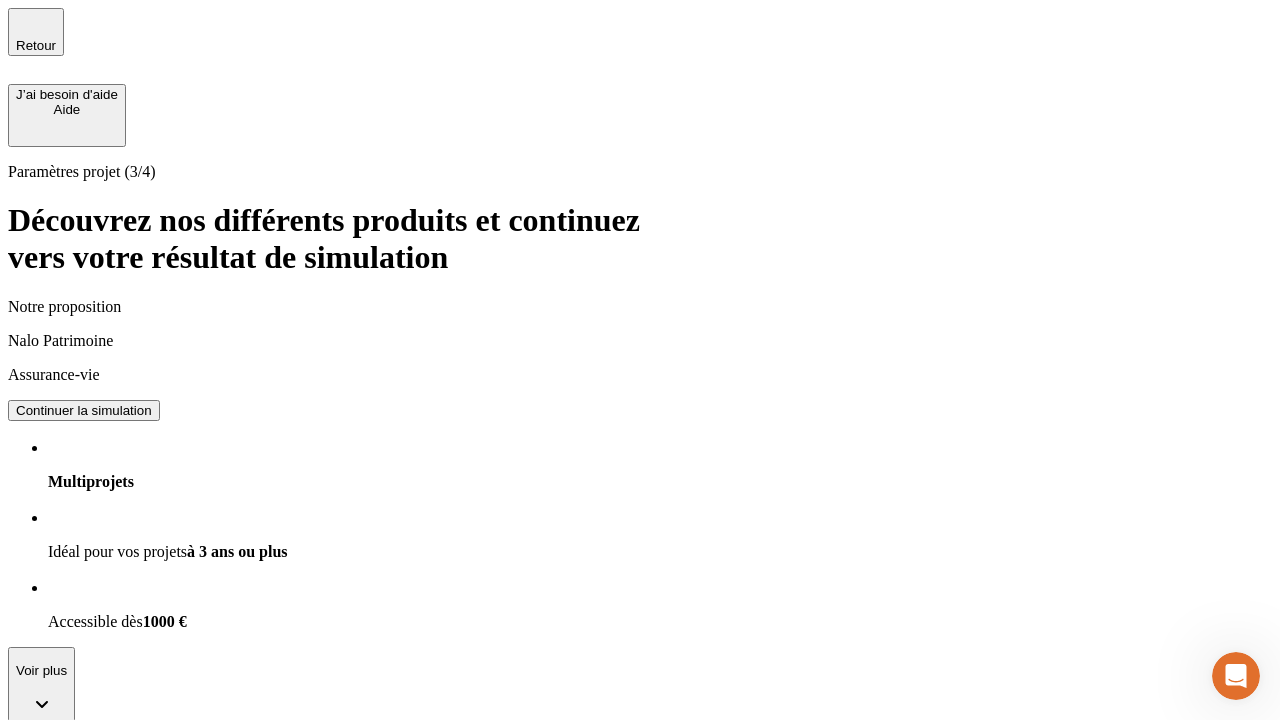 click on "Continuer la simulation" at bounding box center (84, 928) 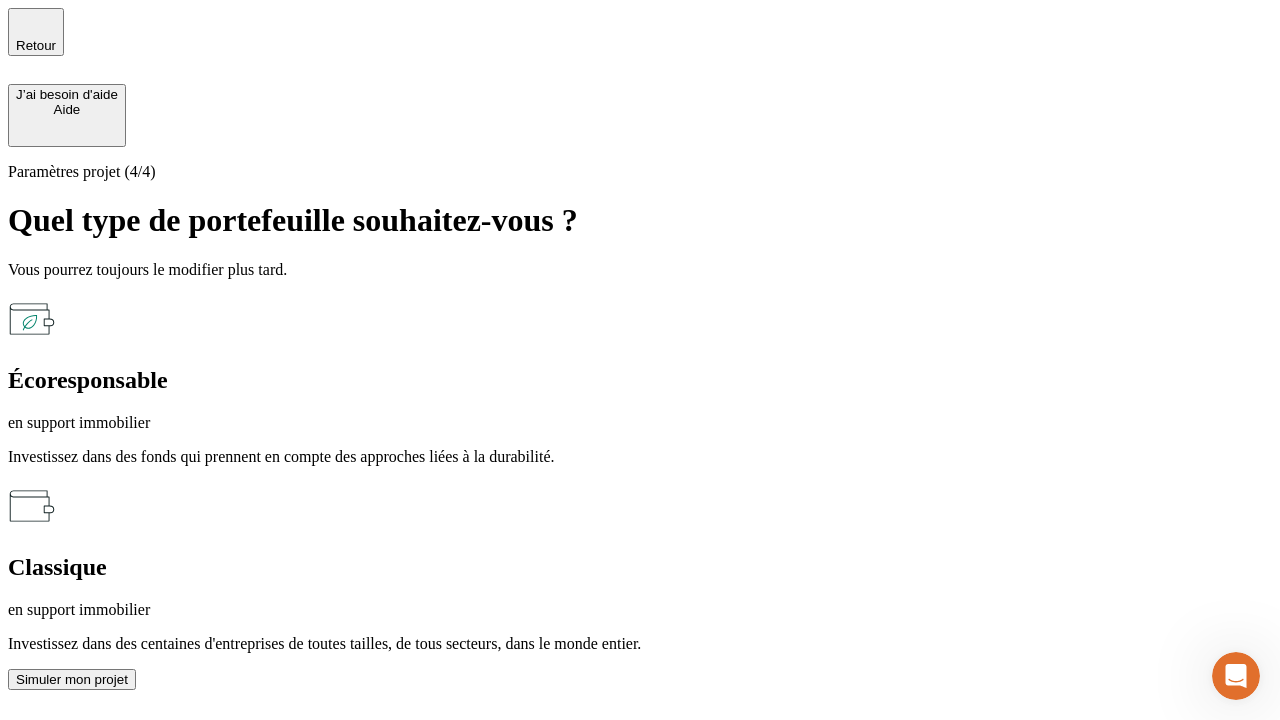 click on "en support immobilier" at bounding box center (640, 610) 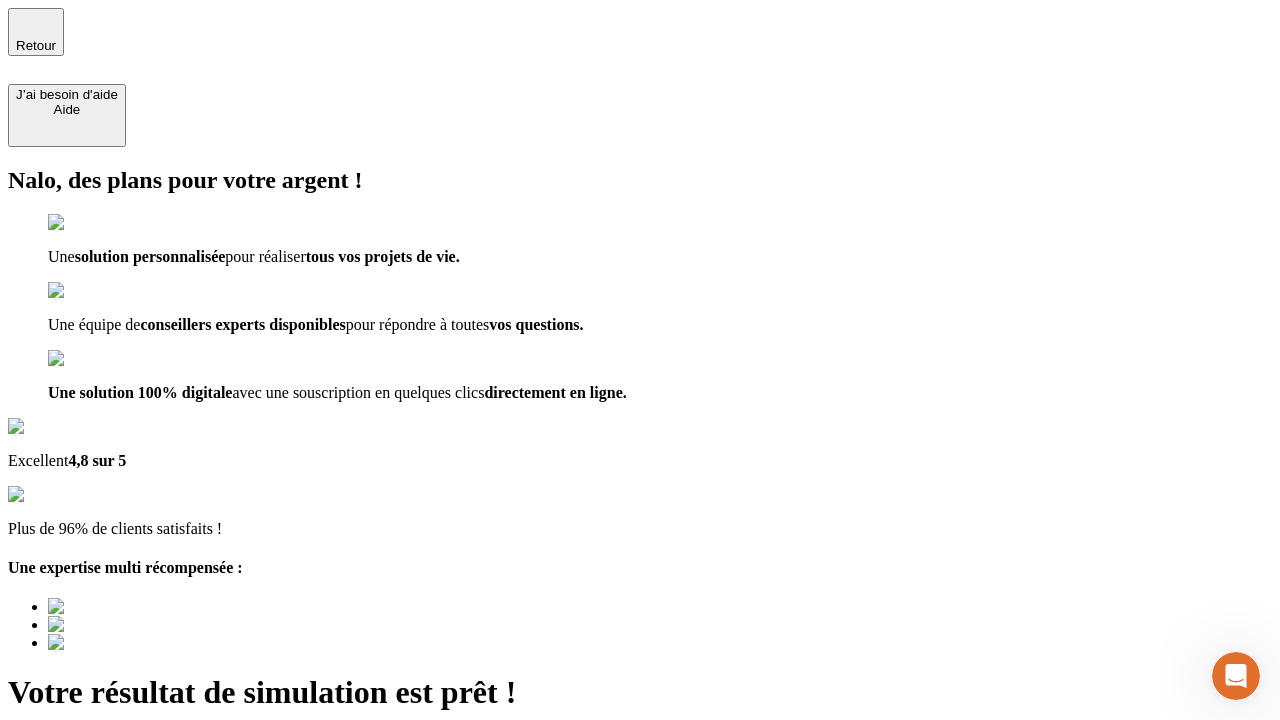 click on "Découvrir ma simulation" at bounding box center (87, 797) 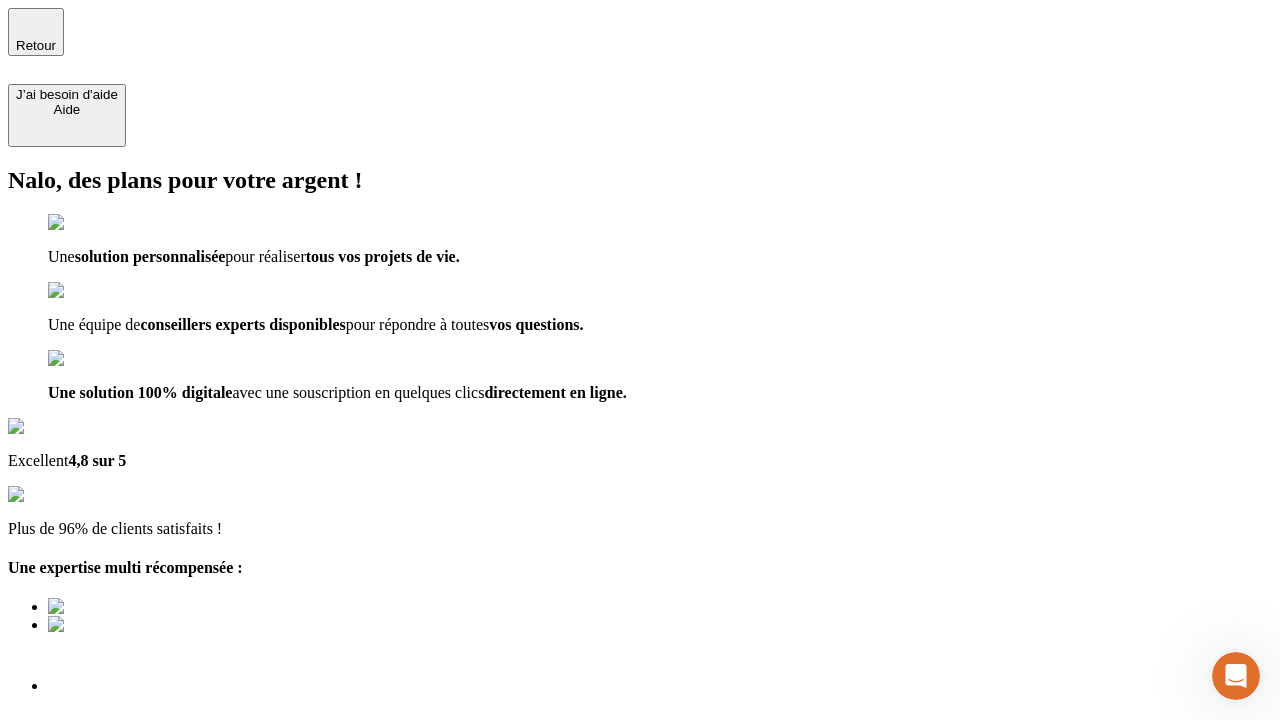 type on "[EMAIL_ADDRESS][PERSON_NAME][DOMAIN_NAME]" 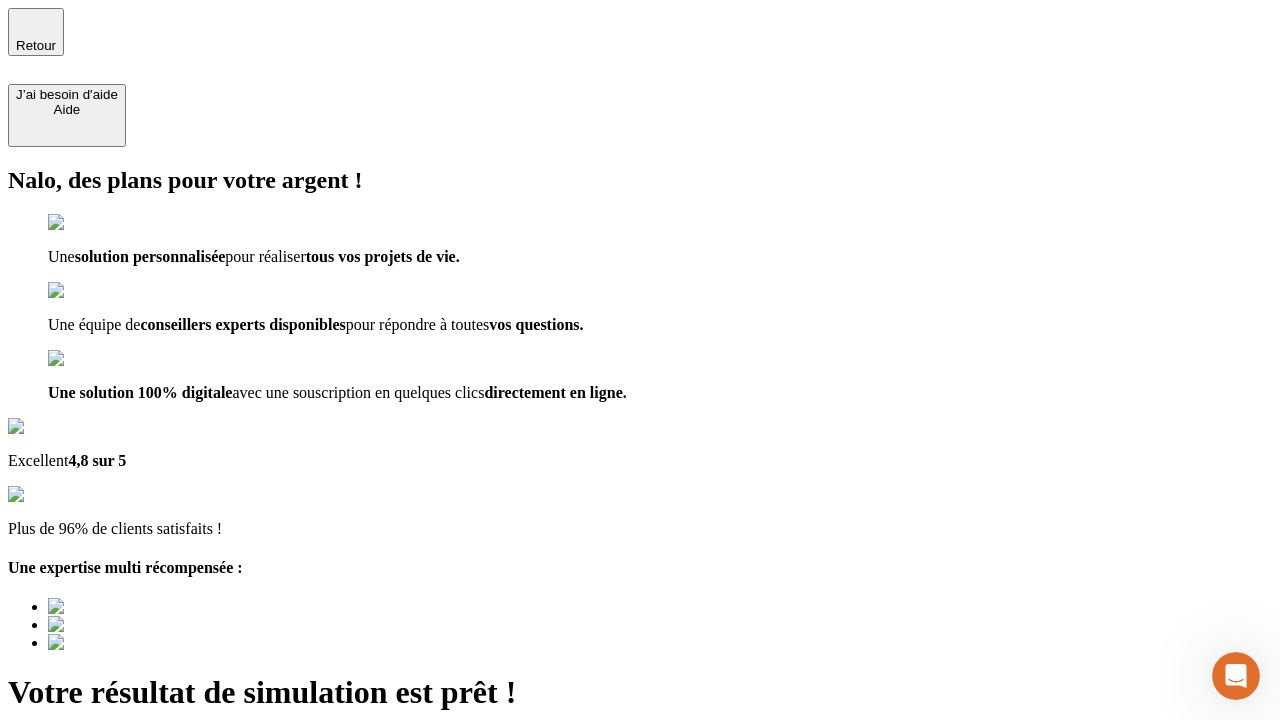 click on "Découvrir ma simulation" at bounding box center (87, 847) 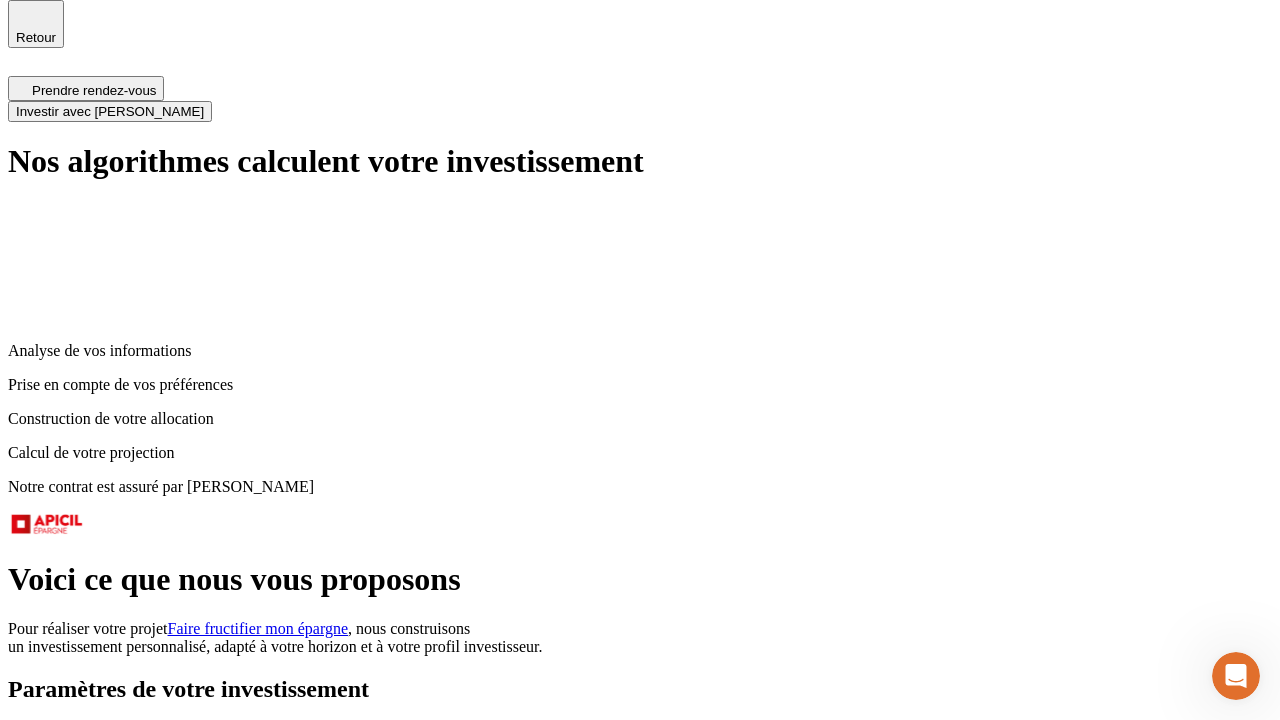 scroll, scrollTop: 0, scrollLeft: 0, axis: both 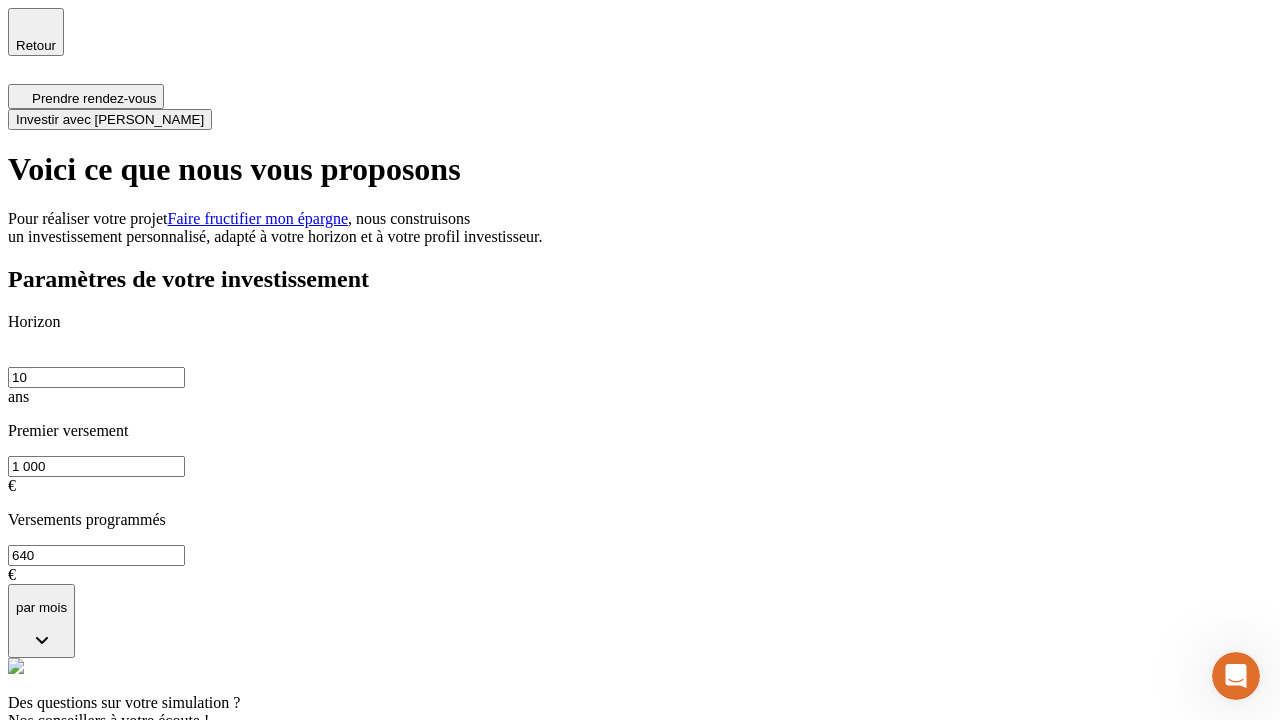 click on "Investir avec [PERSON_NAME]" at bounding box center [110, 119] 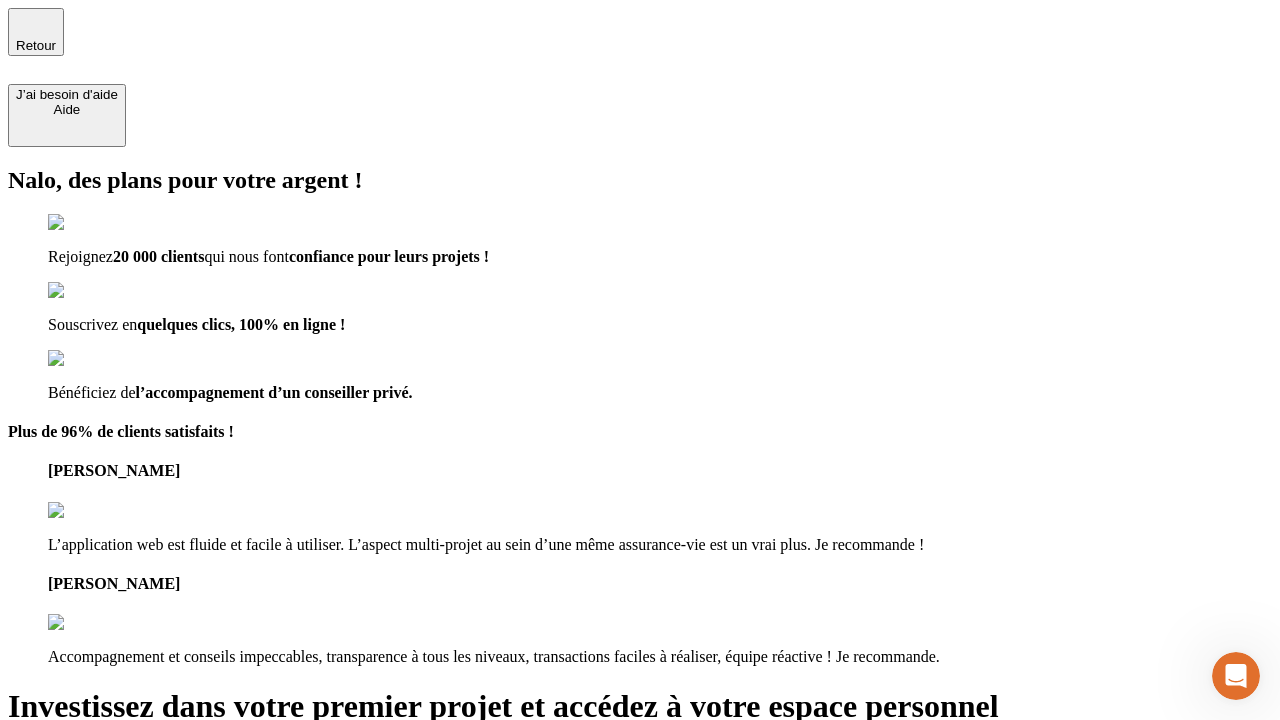 type on "[EMAIL_ADDRESS][PERSON_NAME][DOMAIN_NAME]" 